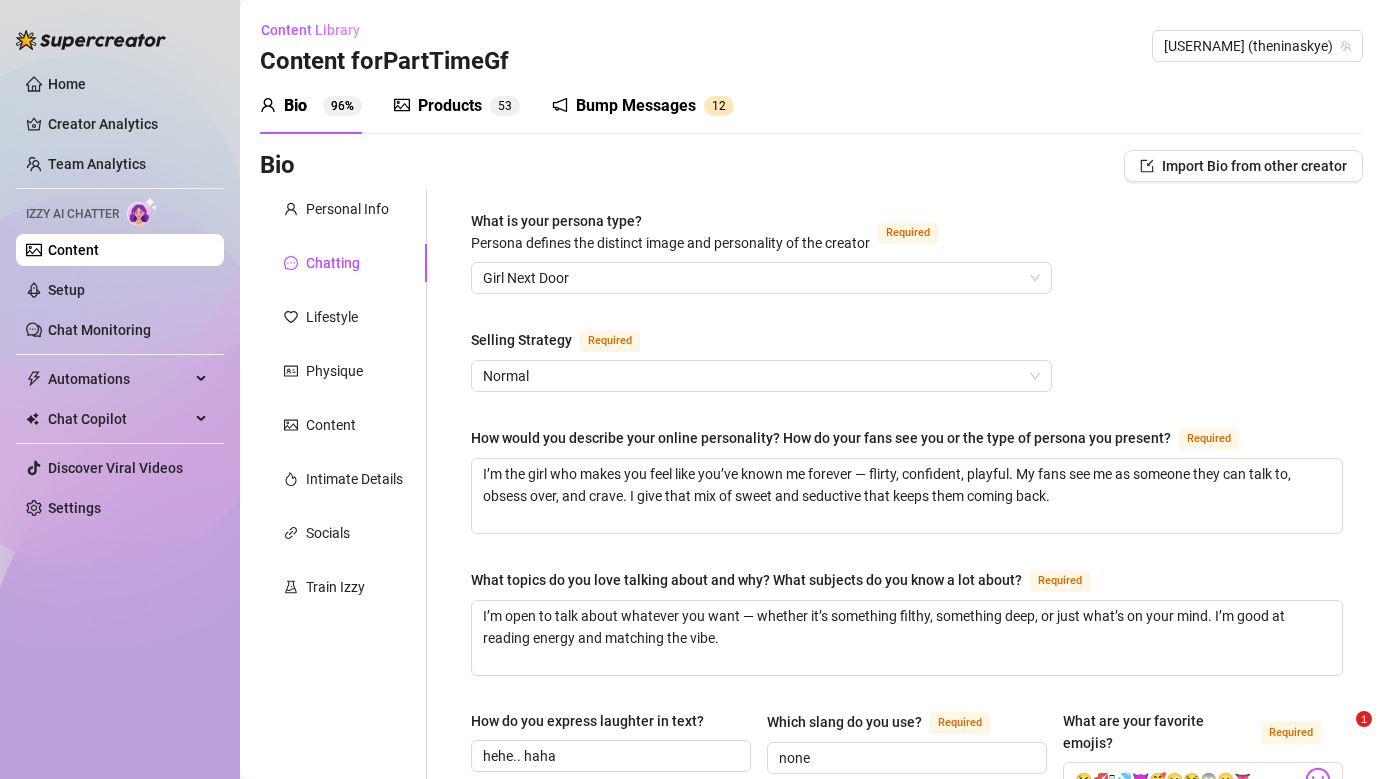 scroll, scrollTop: 0, scrollLeft: 0, axis: both 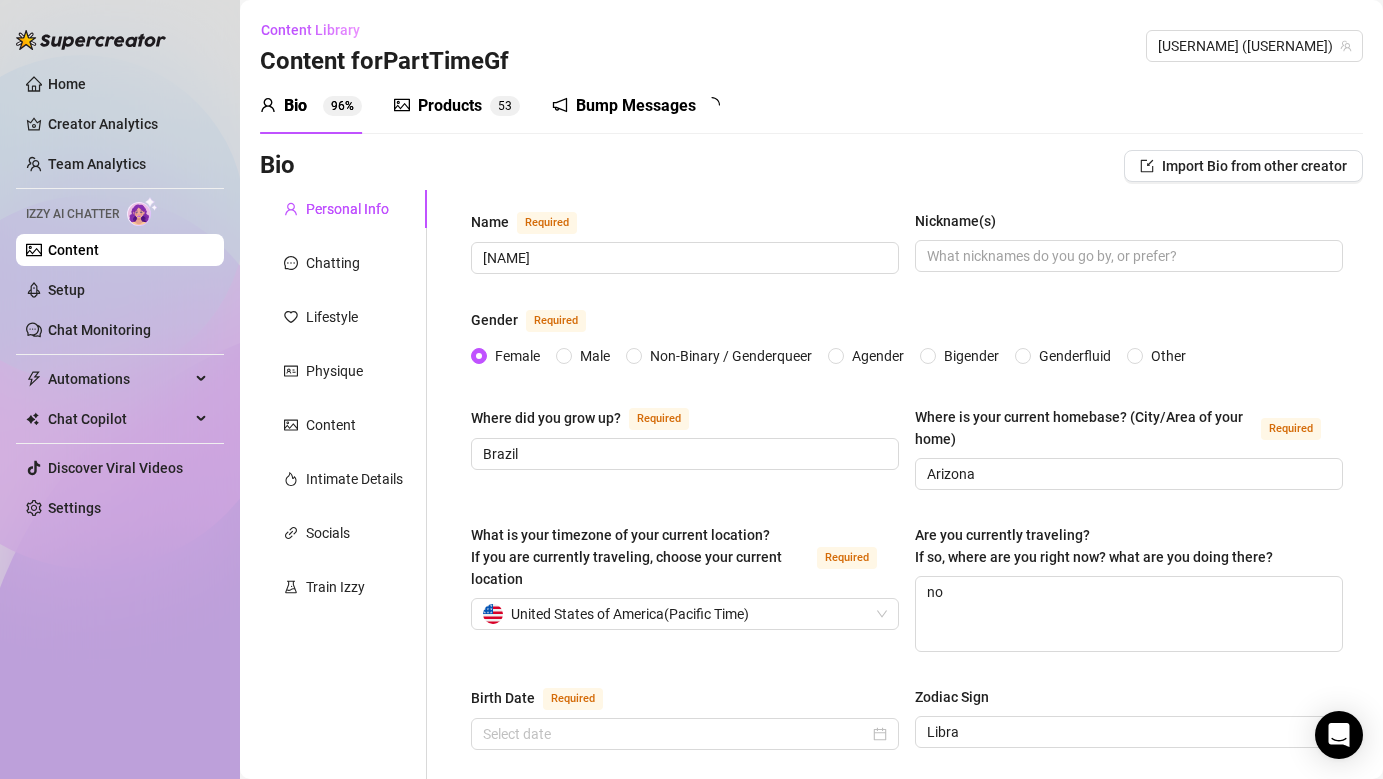 type on "[MONTH] [DAY], [YEAR]" 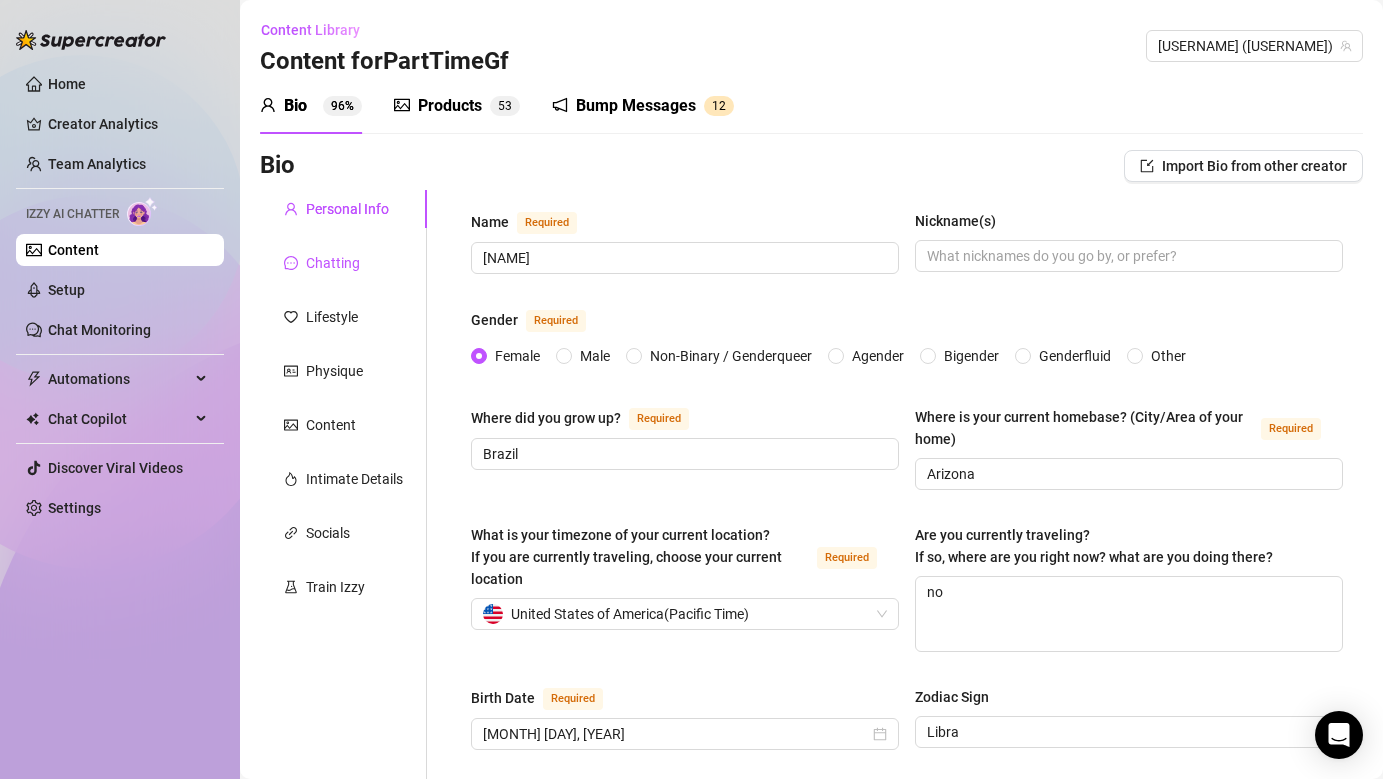 click on "Chatting" at bounding box center (333, 263) 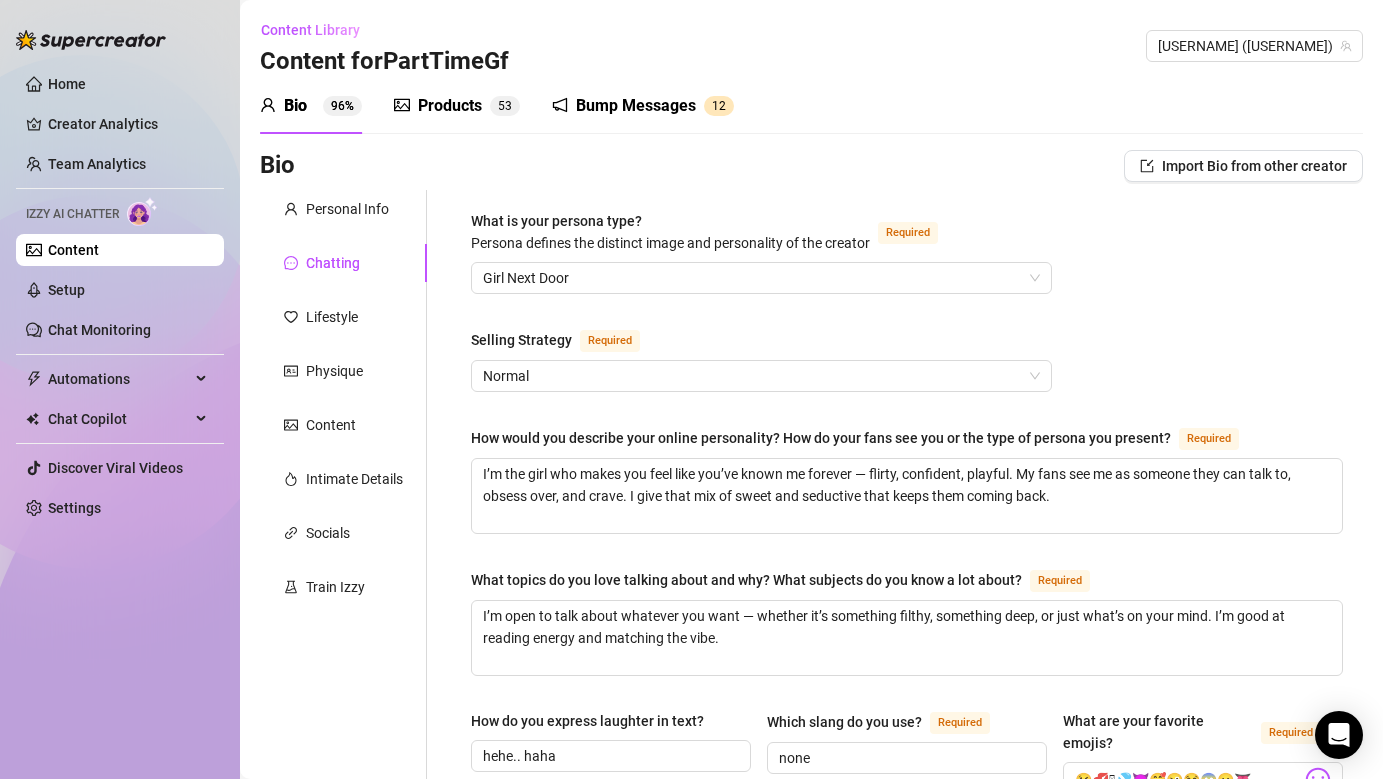 type 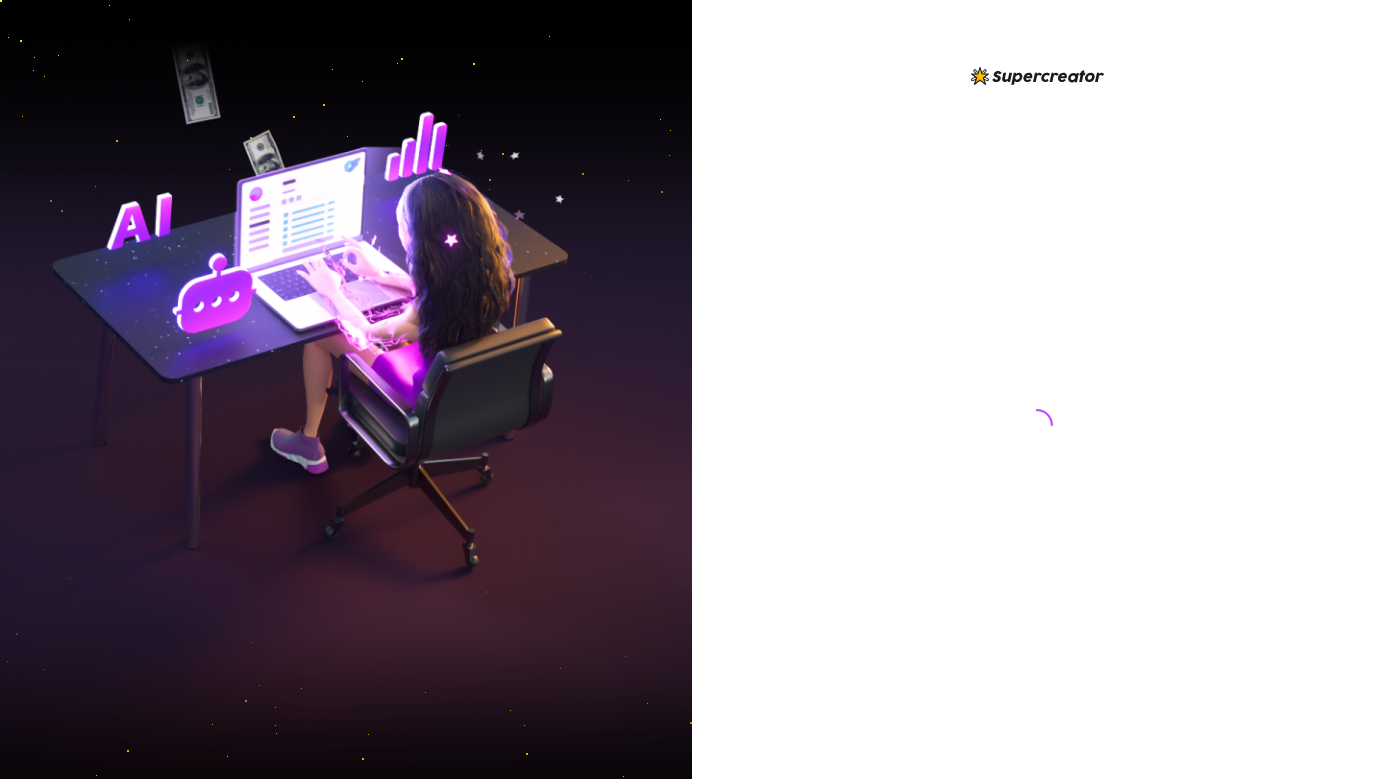 scroll, scrollTop: 0, scrollLeft: 0, axis: both 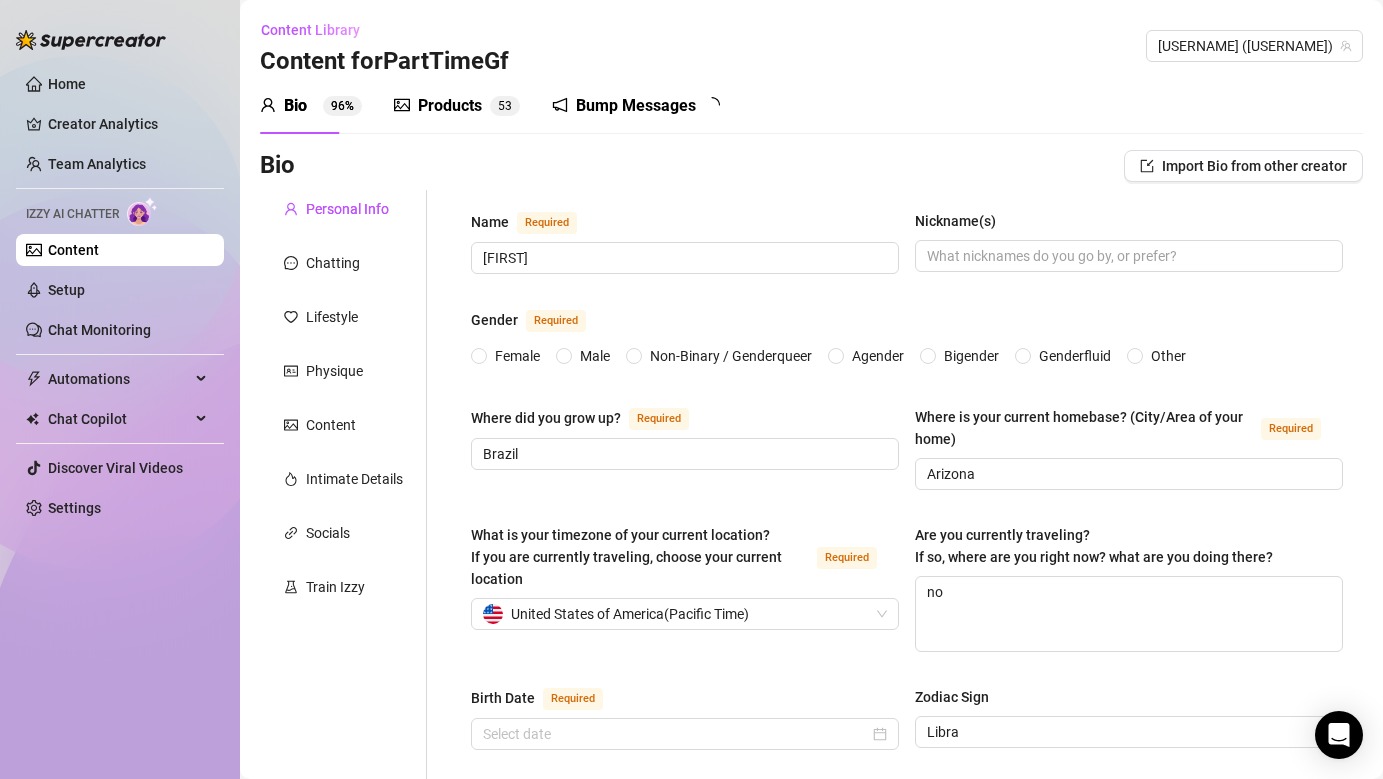type 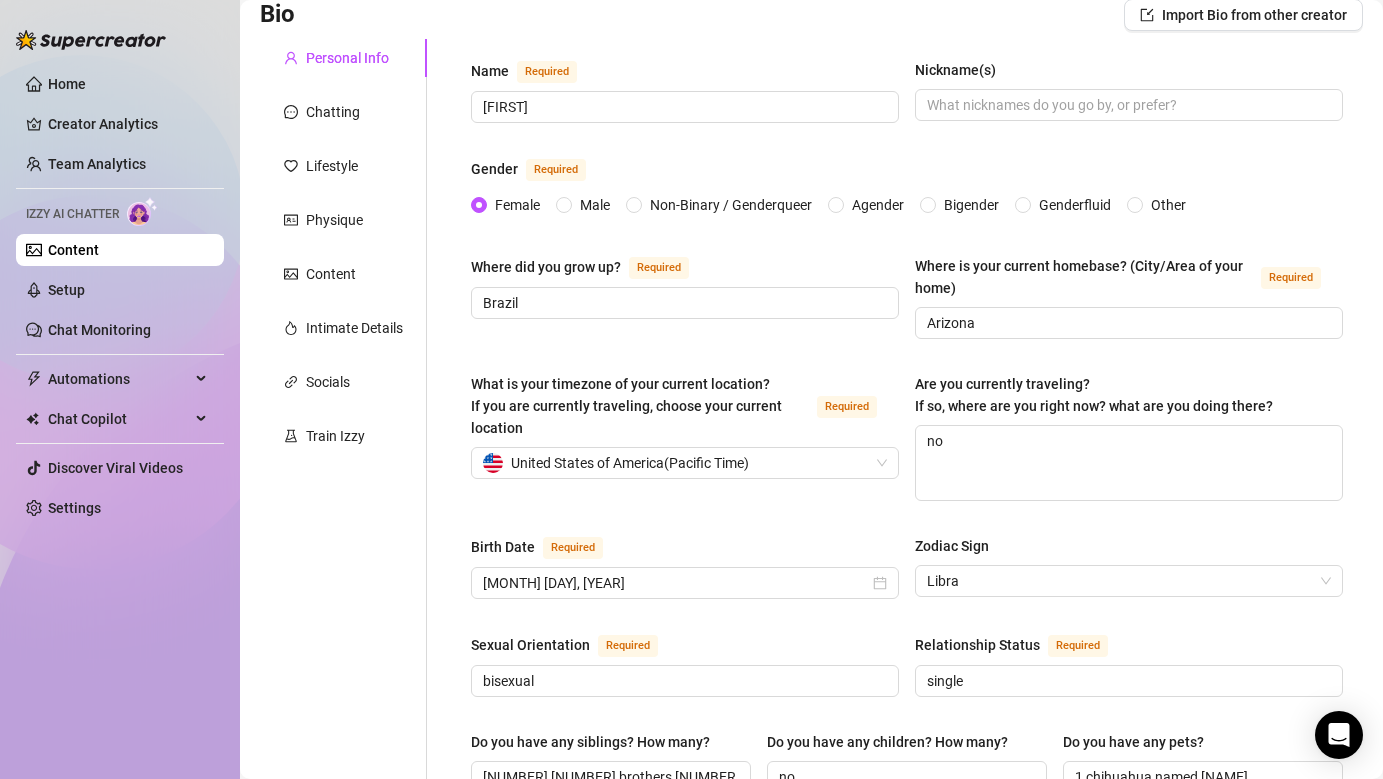 scroll, scrollTop: 177, scrollLeft: 0, axis: vertical 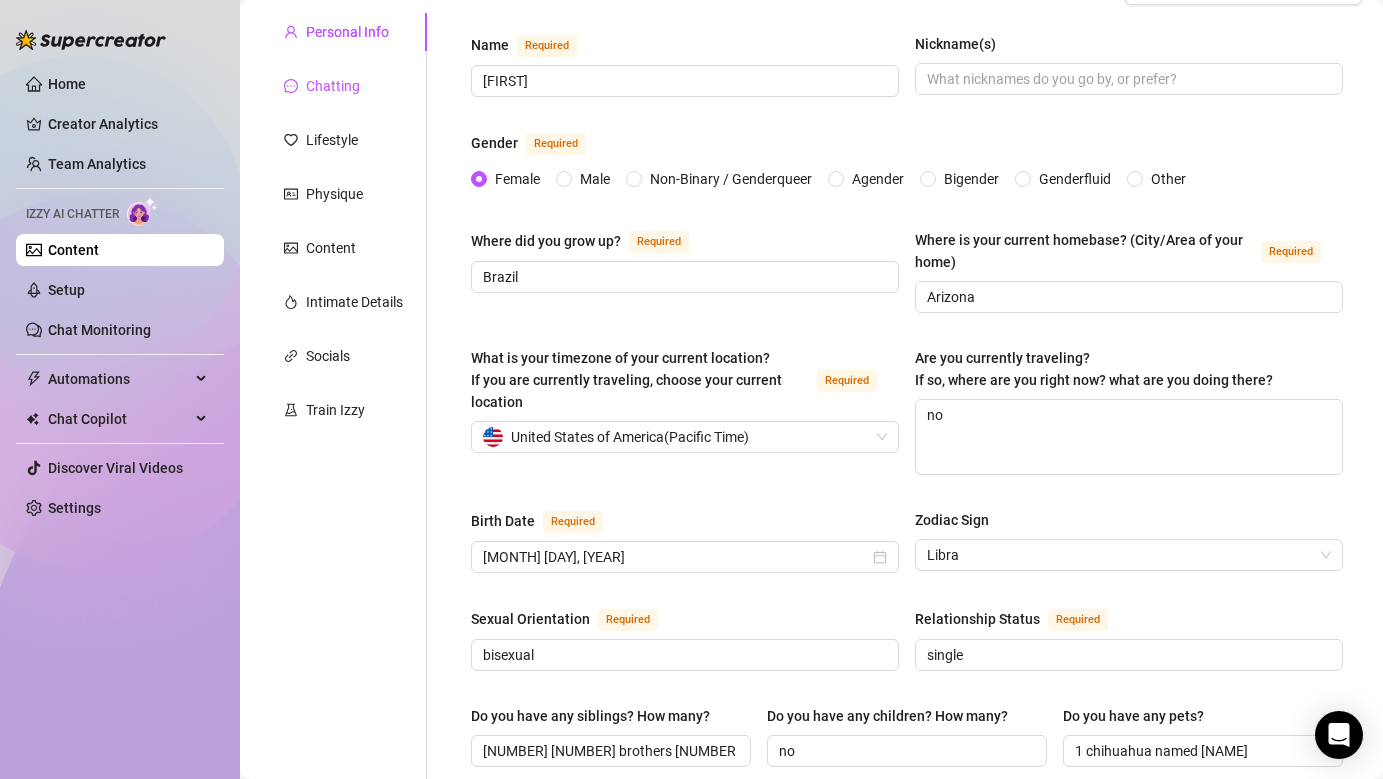 click on "Chatting" at bounding box center (333, 86) 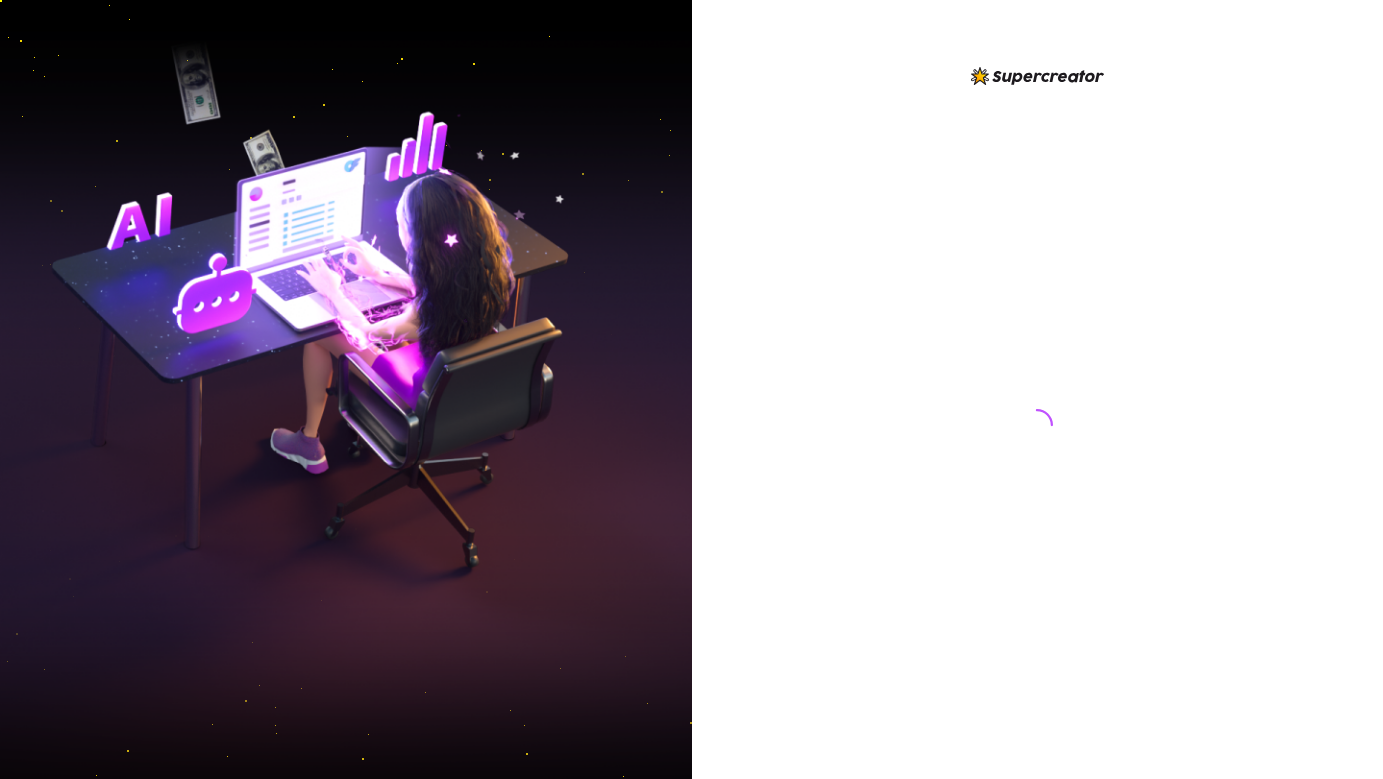 scroll, scrollTop: 0, scrollLeft: 0, axis: both 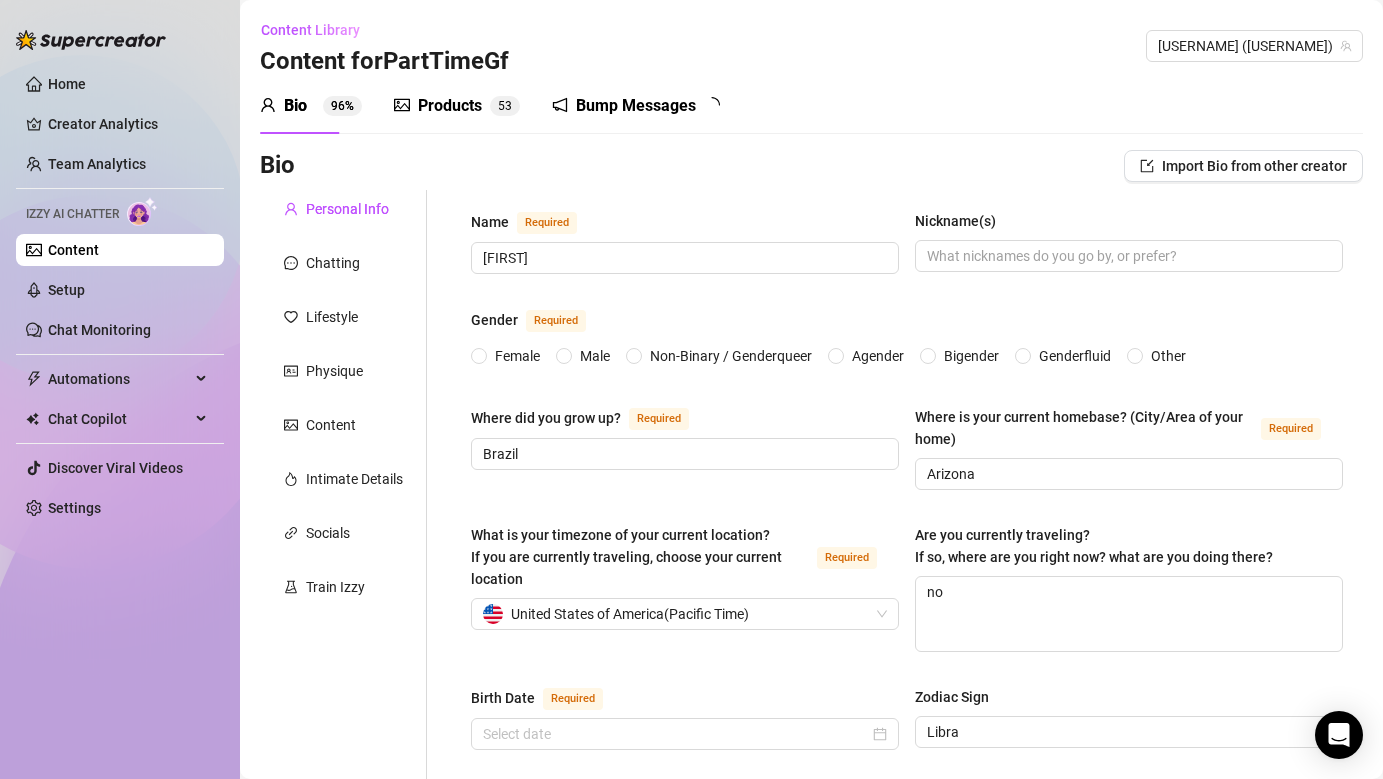 type 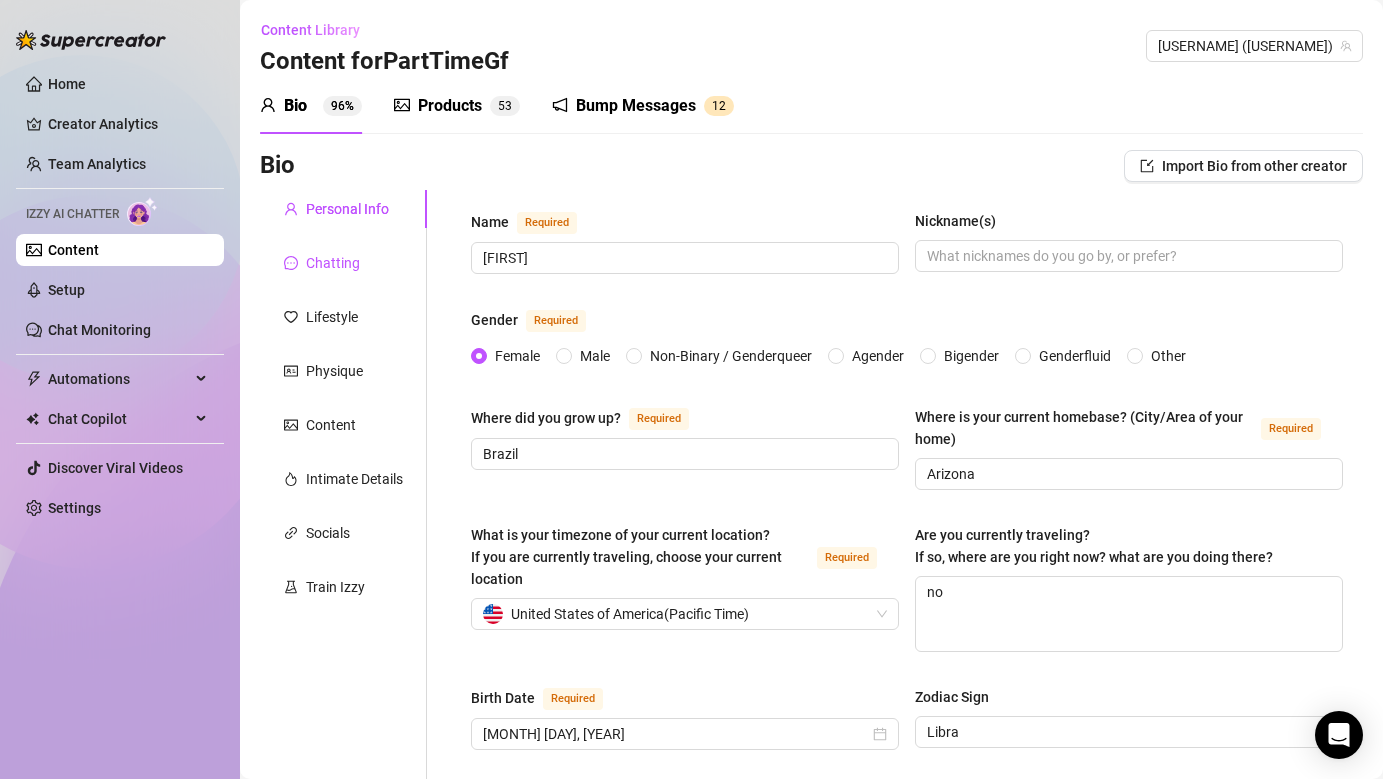 click on "Chatting" at bounding box center (333, 263) 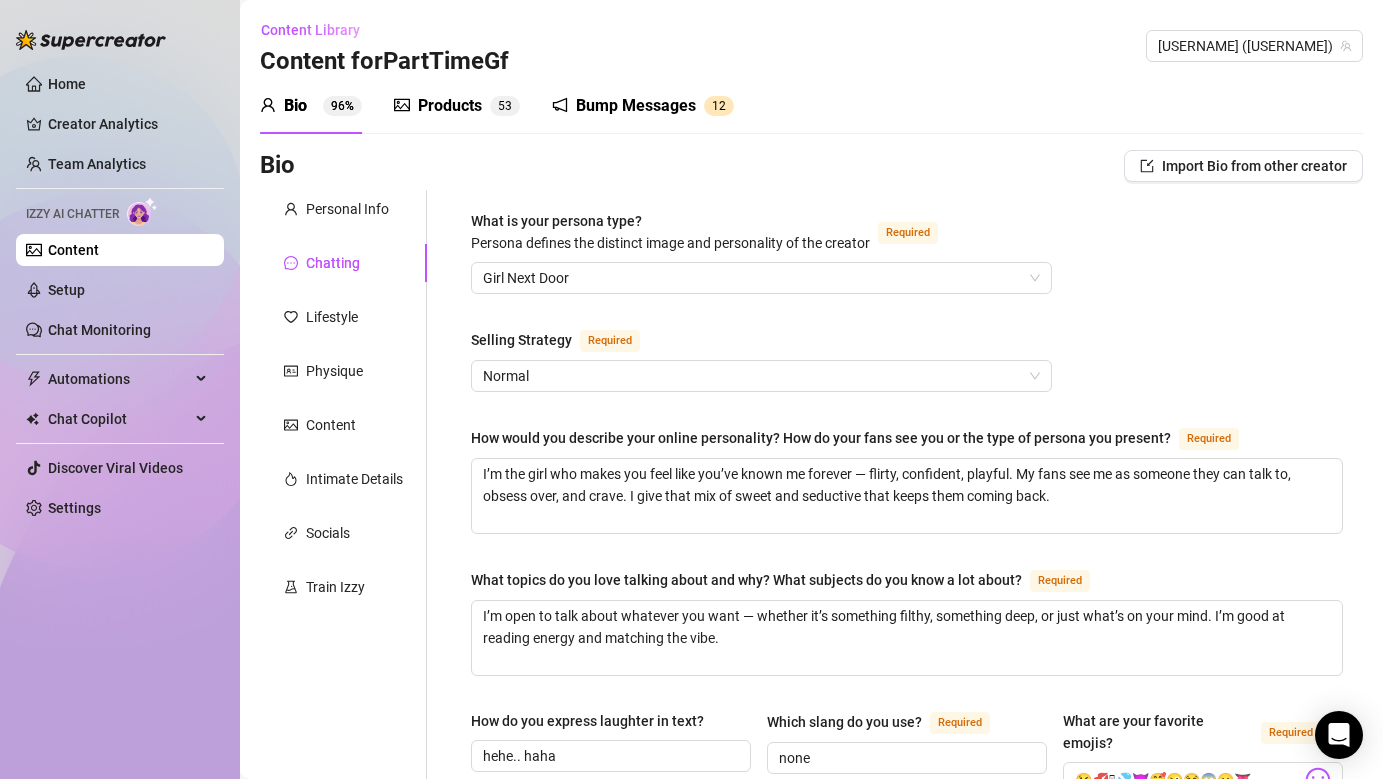 type 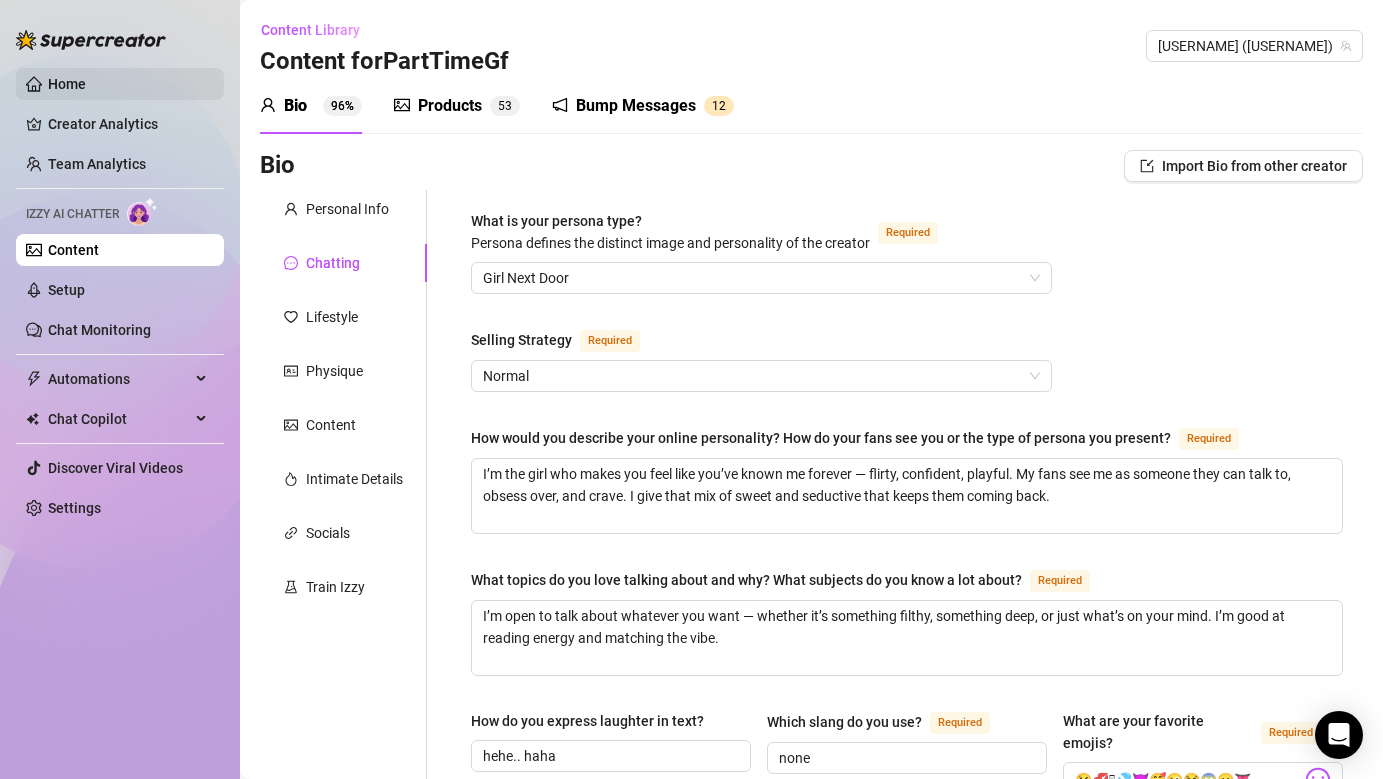click on "Home" at bounding box center [67, 84] 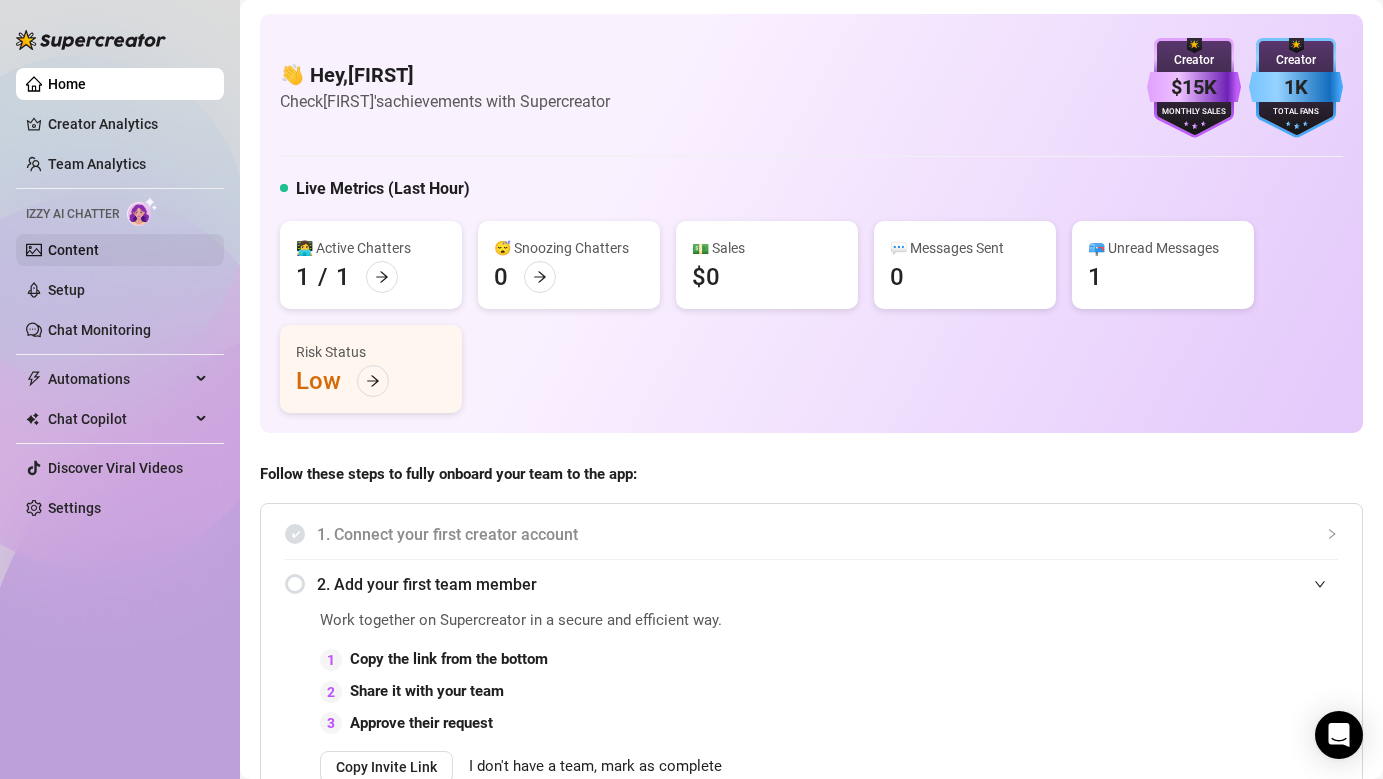 click on "Content" at bounding box center (73, 250) 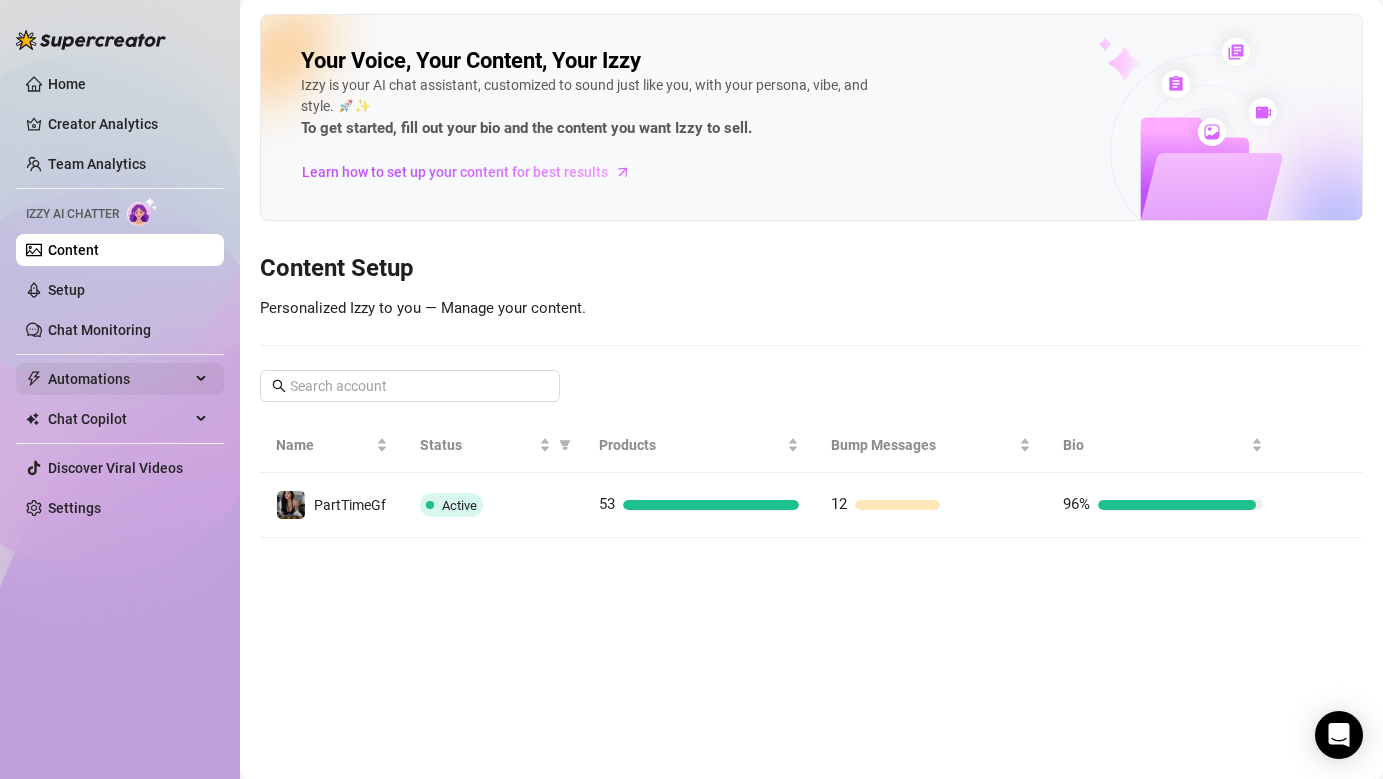 click on "Automations" at bounding box center [119, 379] 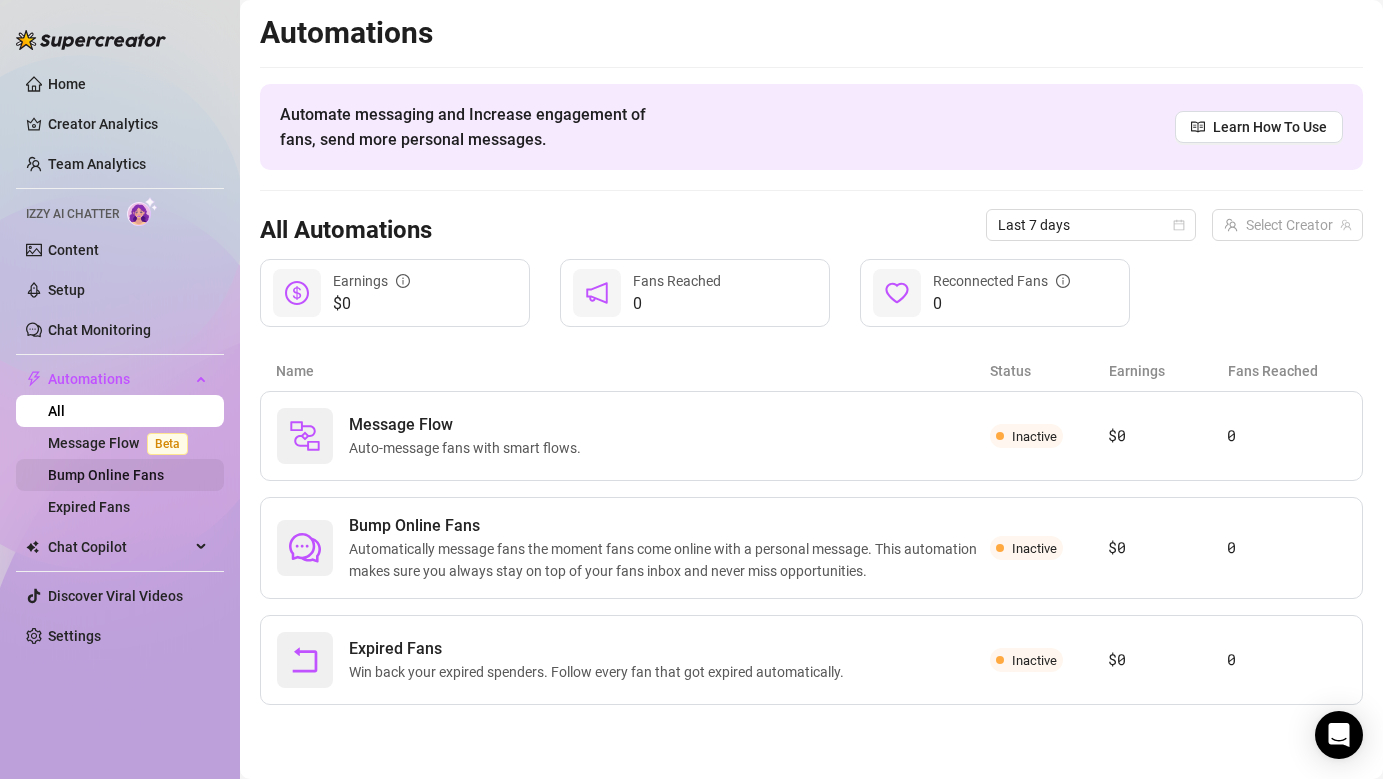 click on "Bump Online Fans" at bounding box center (106, 475) 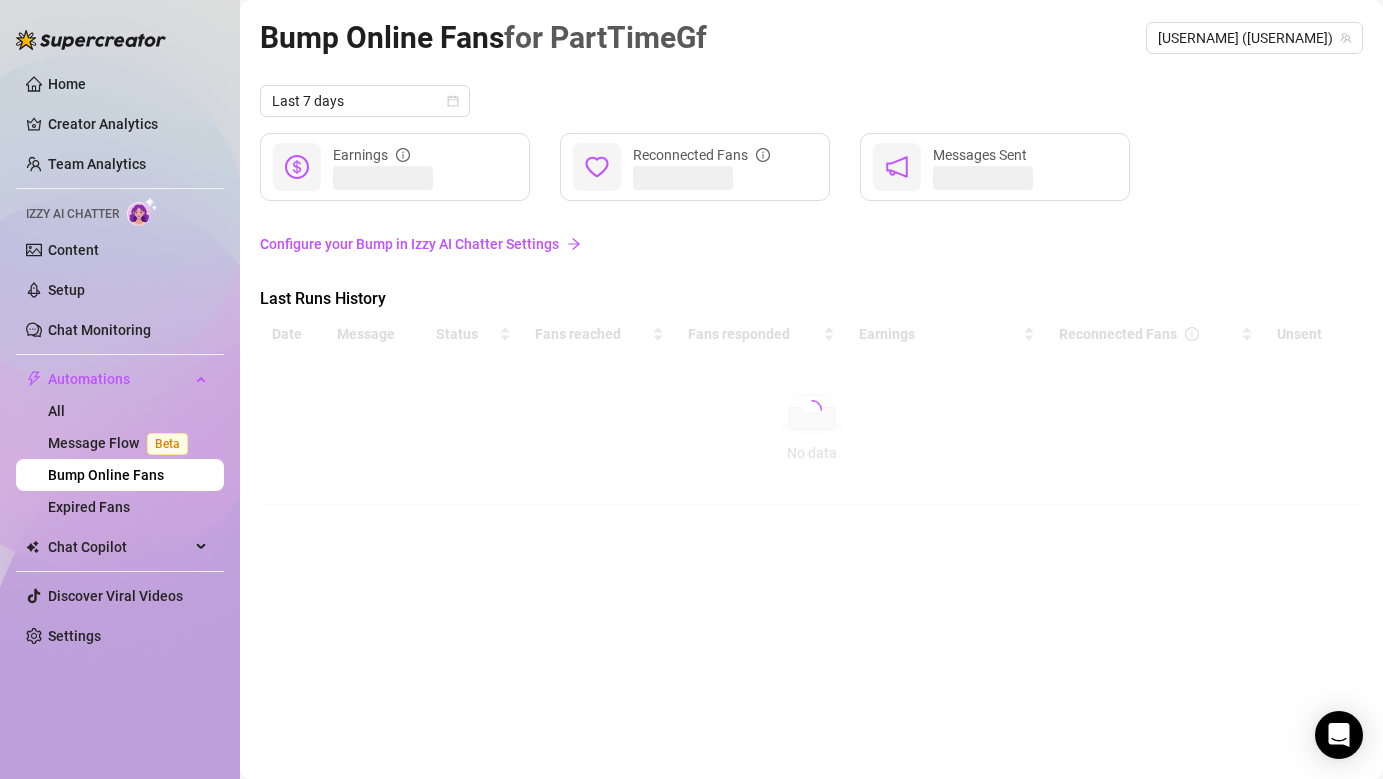 click on "Configure your Bump in Izzy AI Chatter Settings" at bounding box center (811, 244) 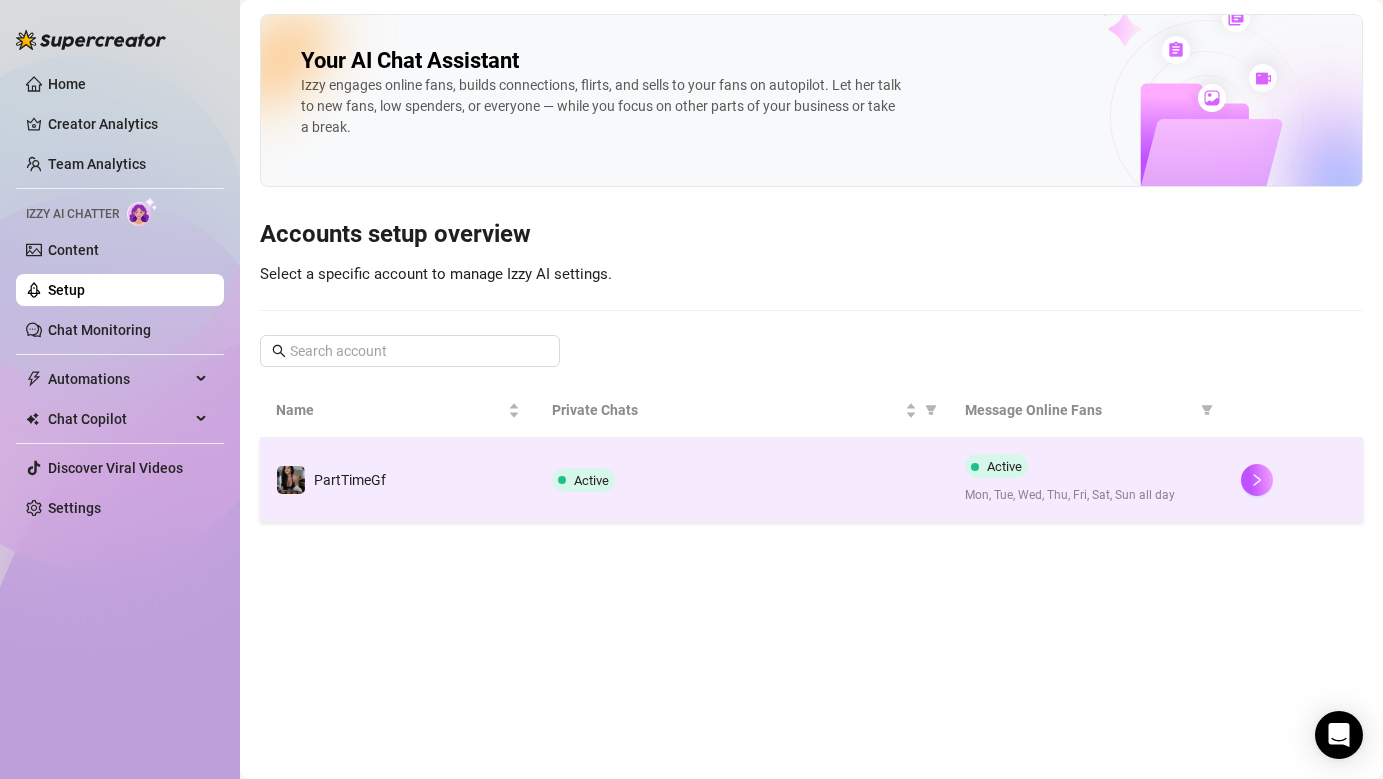 click on "Active" at bounding box center (743, 480) 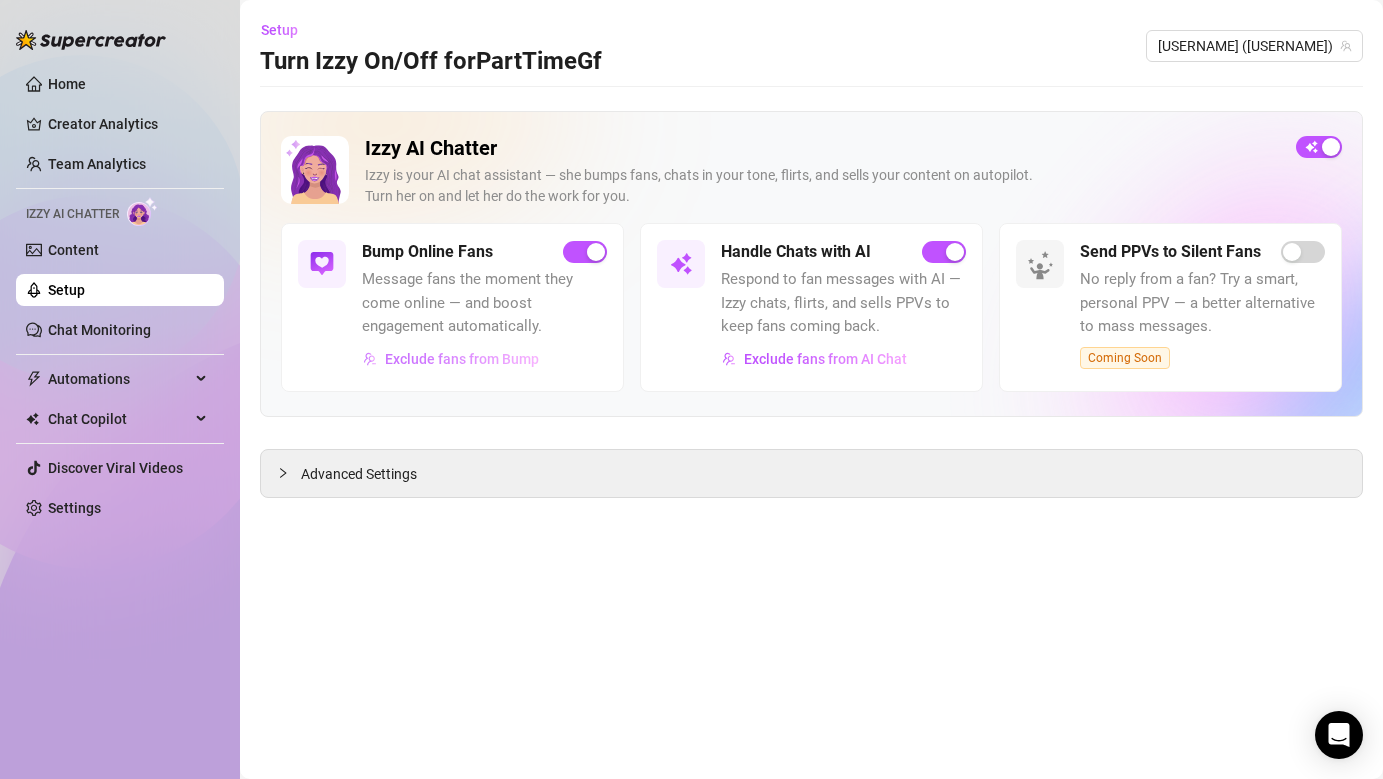 click on "Exclude fans from Bump" at bounding box center [462, 359] 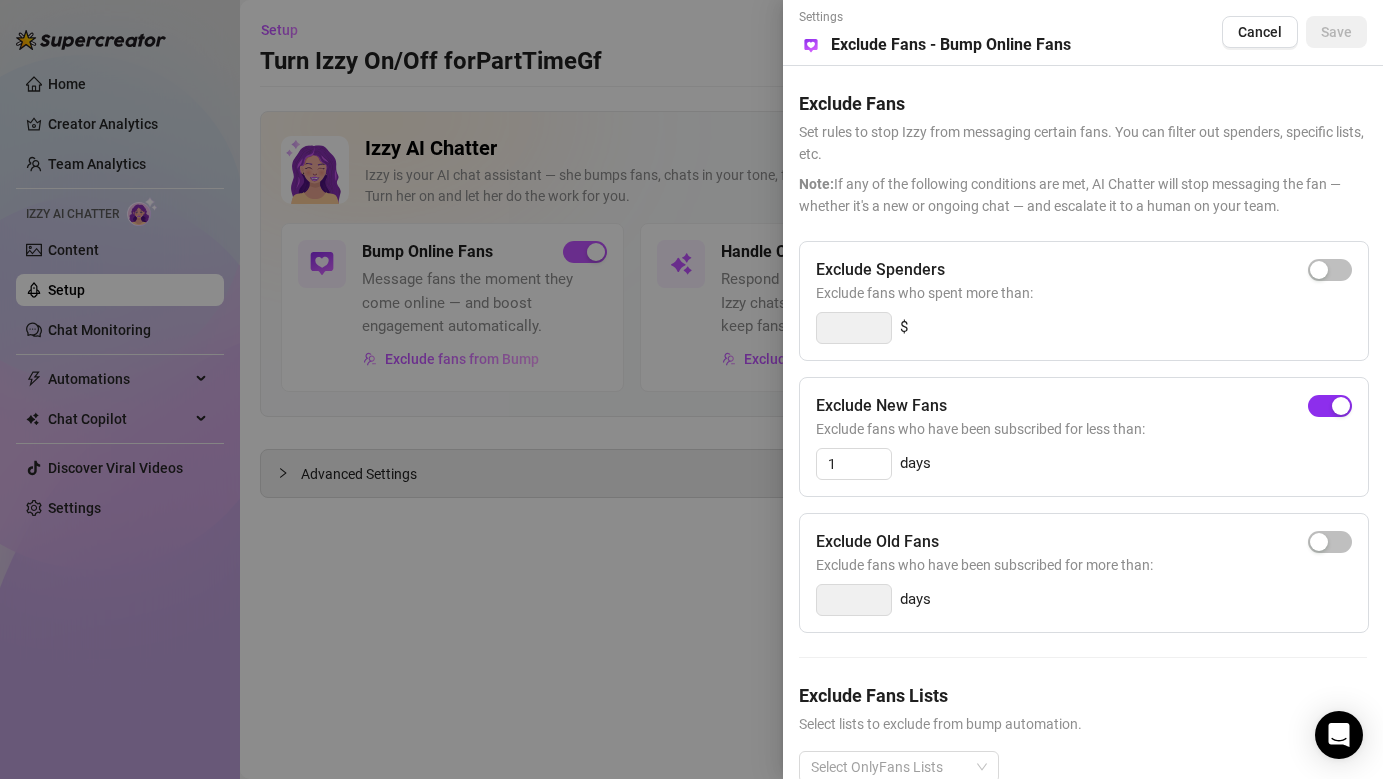 click at bounding box center (1341, 406) 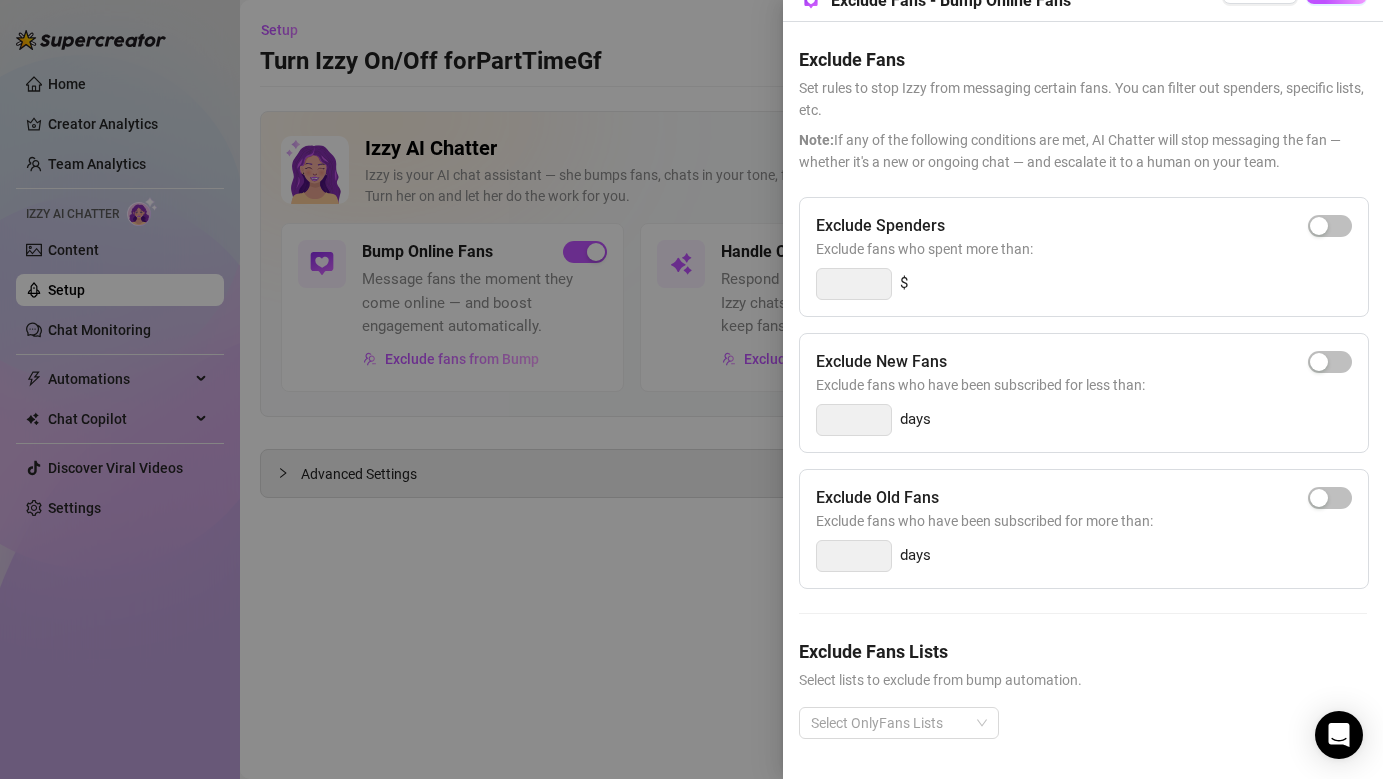 scroll, scrollTop: 0, scrollLeft: 0, axis: both 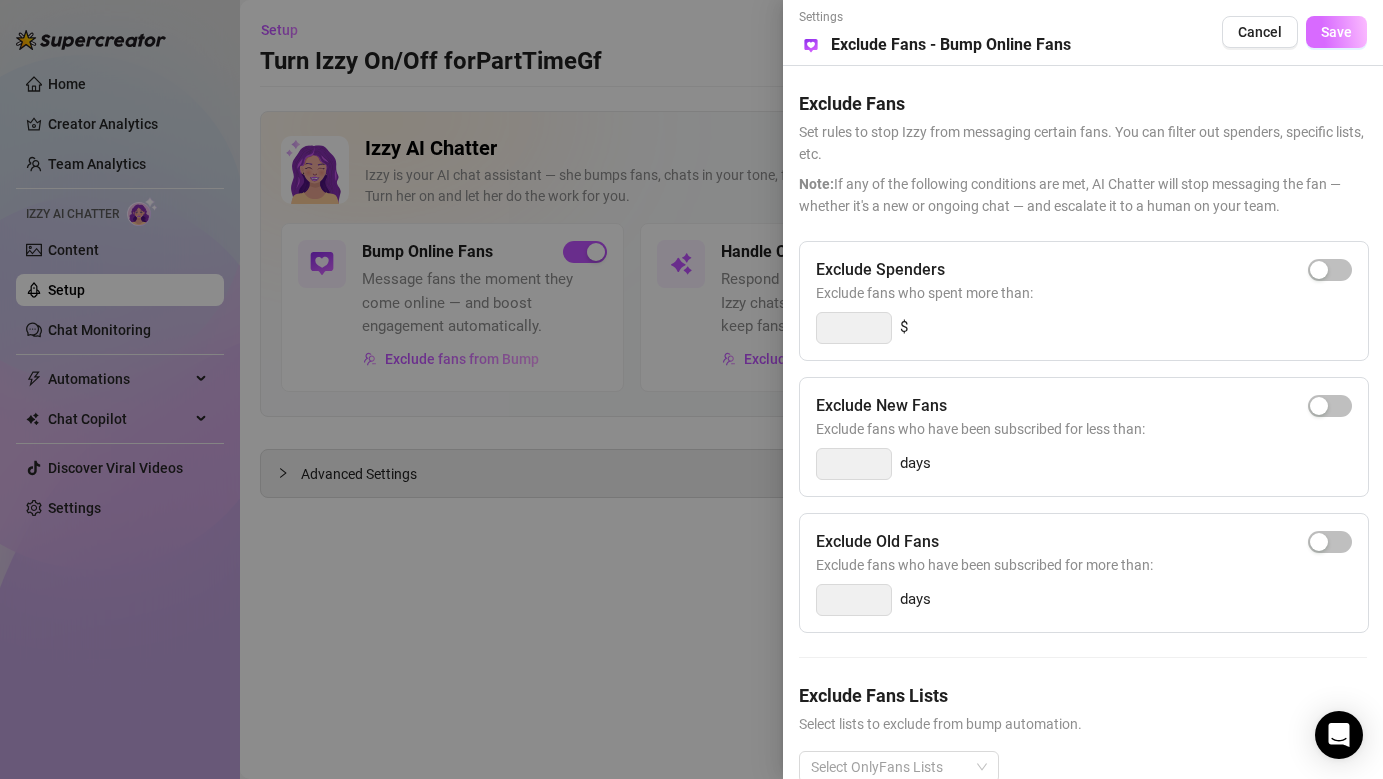 click on "Save" at bounding box center [1336, 32] 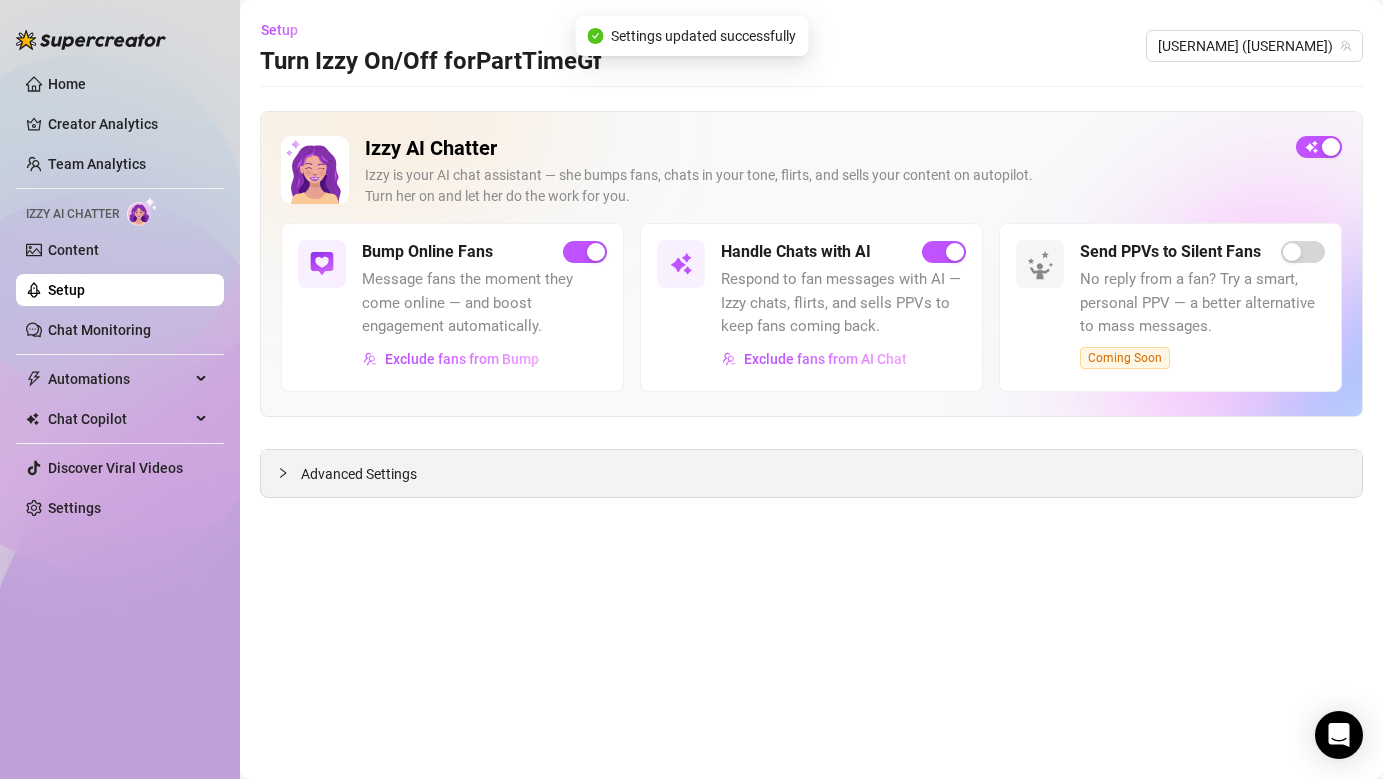click on "Advanced Settings" at bounding box center [359, 474] 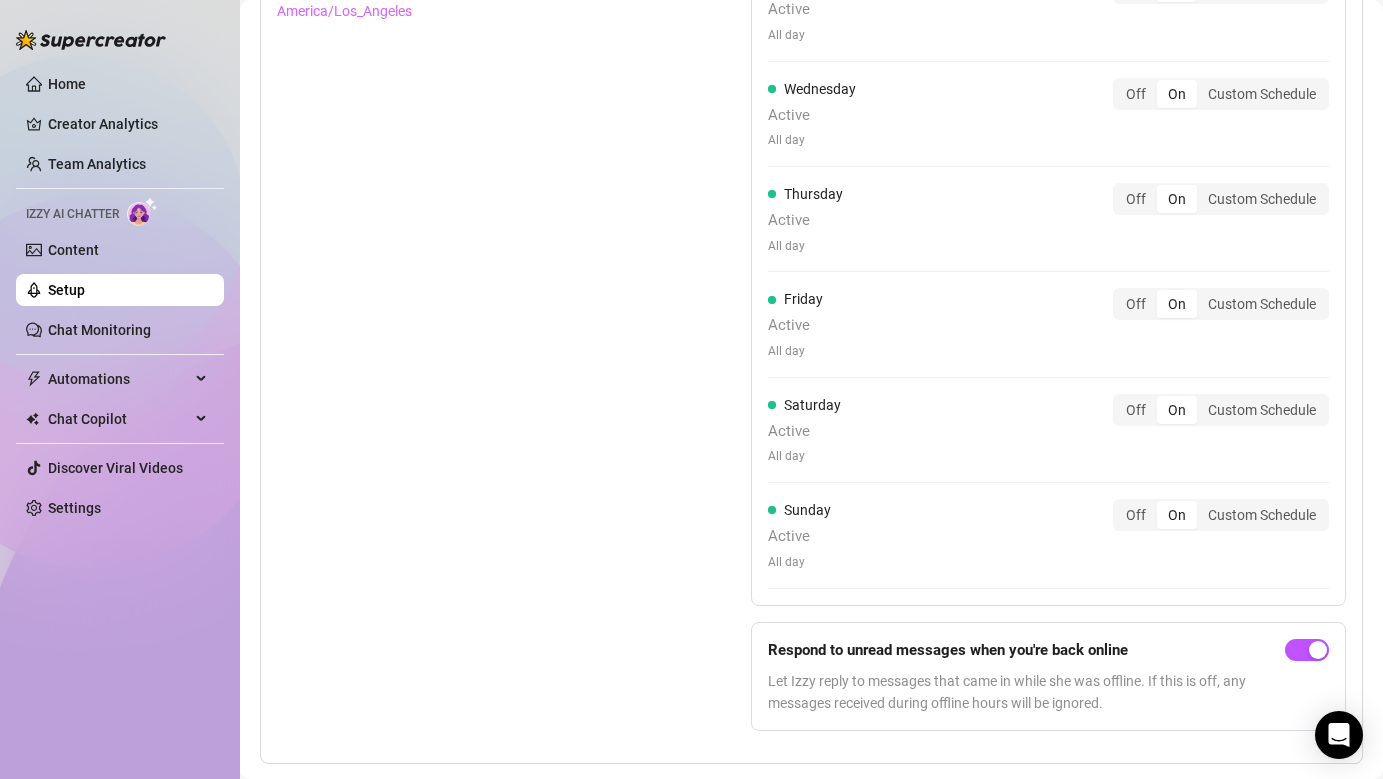 scroll, scrollTop: 1506, scrollLeft: 0, axis: vertical 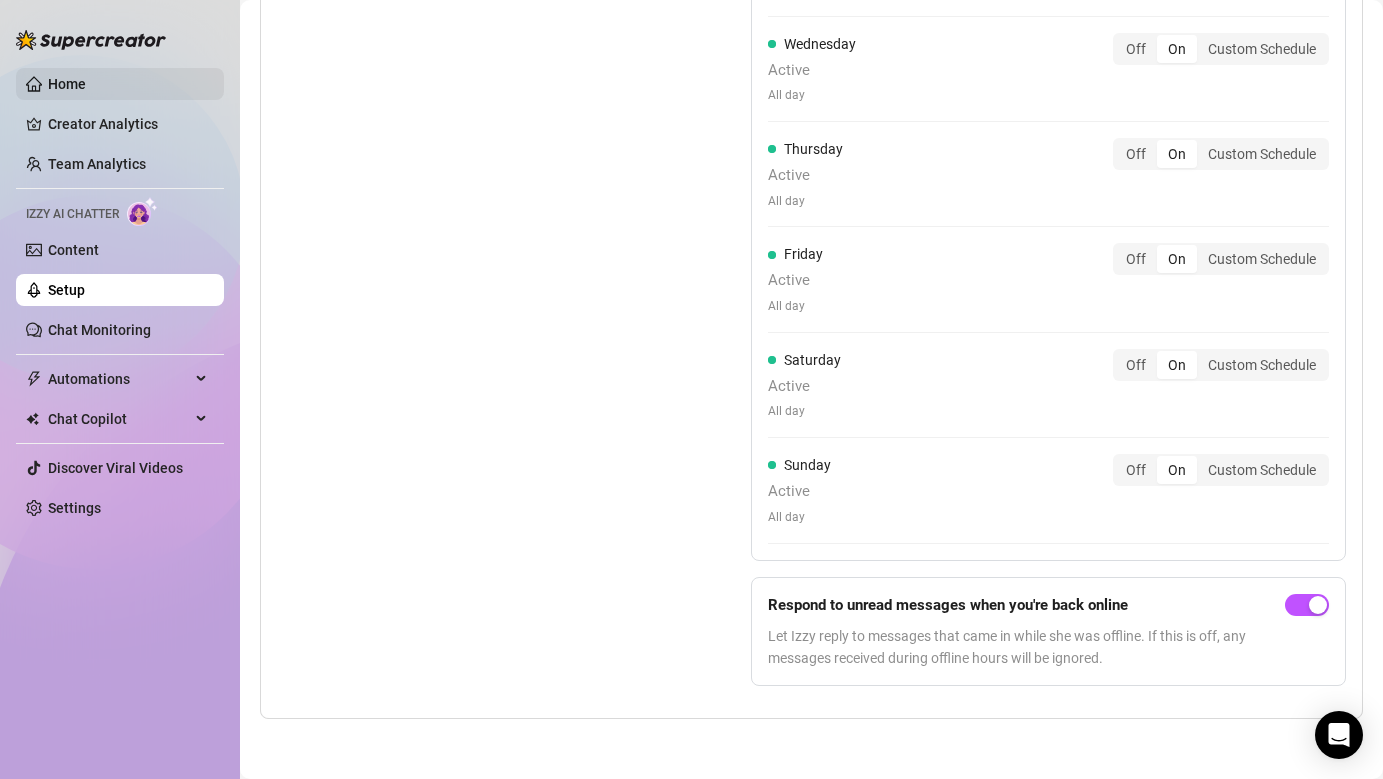 click on "Home" at bounding box center [67, 84] 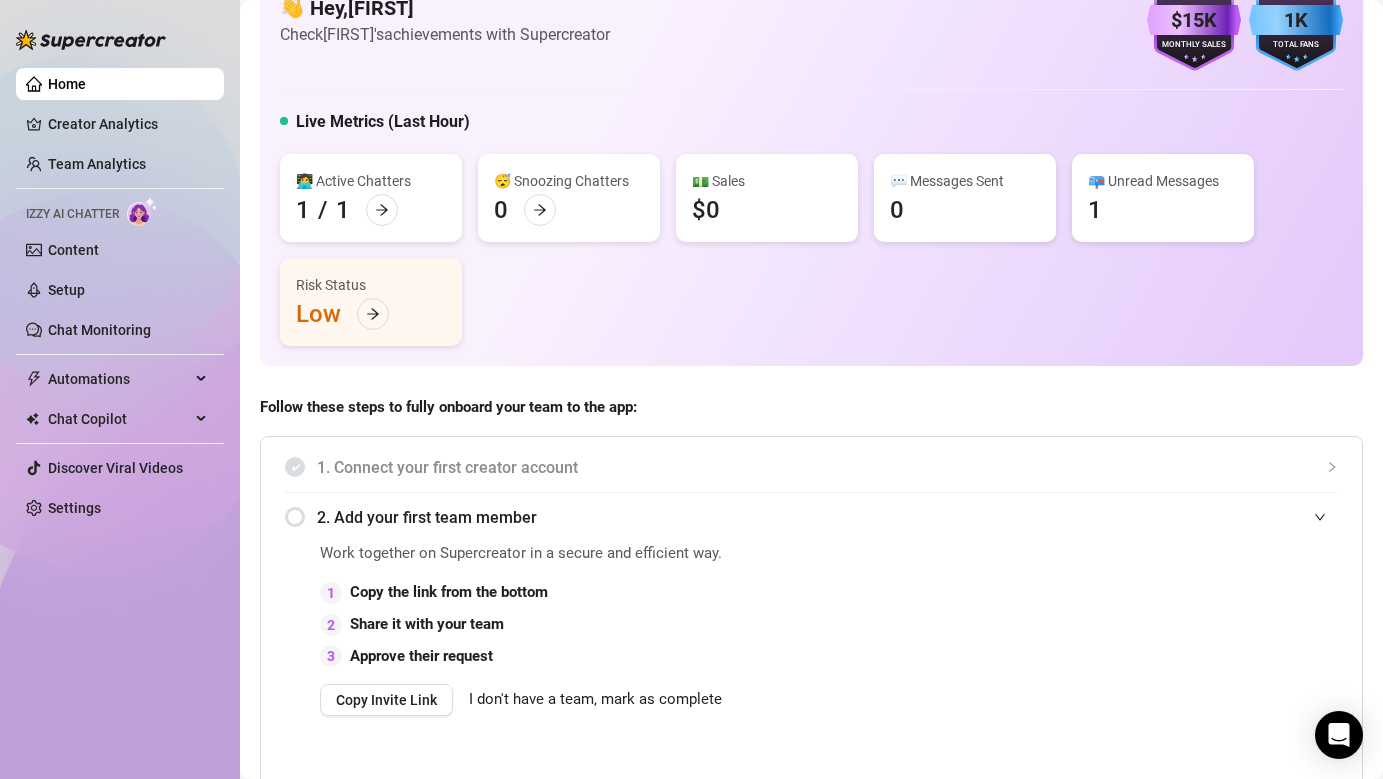 scroll, scrollTop: 0, scrollLeft: 0, axis: both 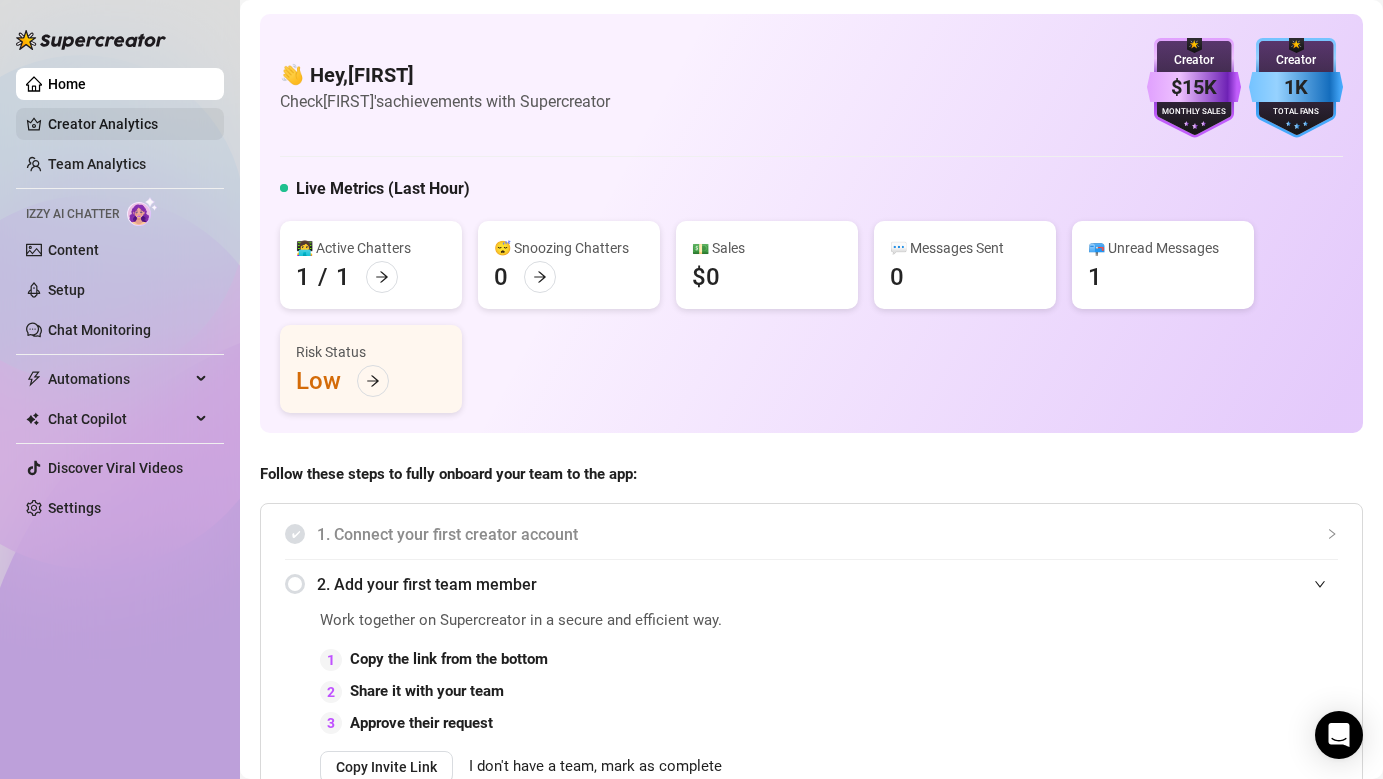 click on "Creator Analytics" at bounding box center (128, 124) 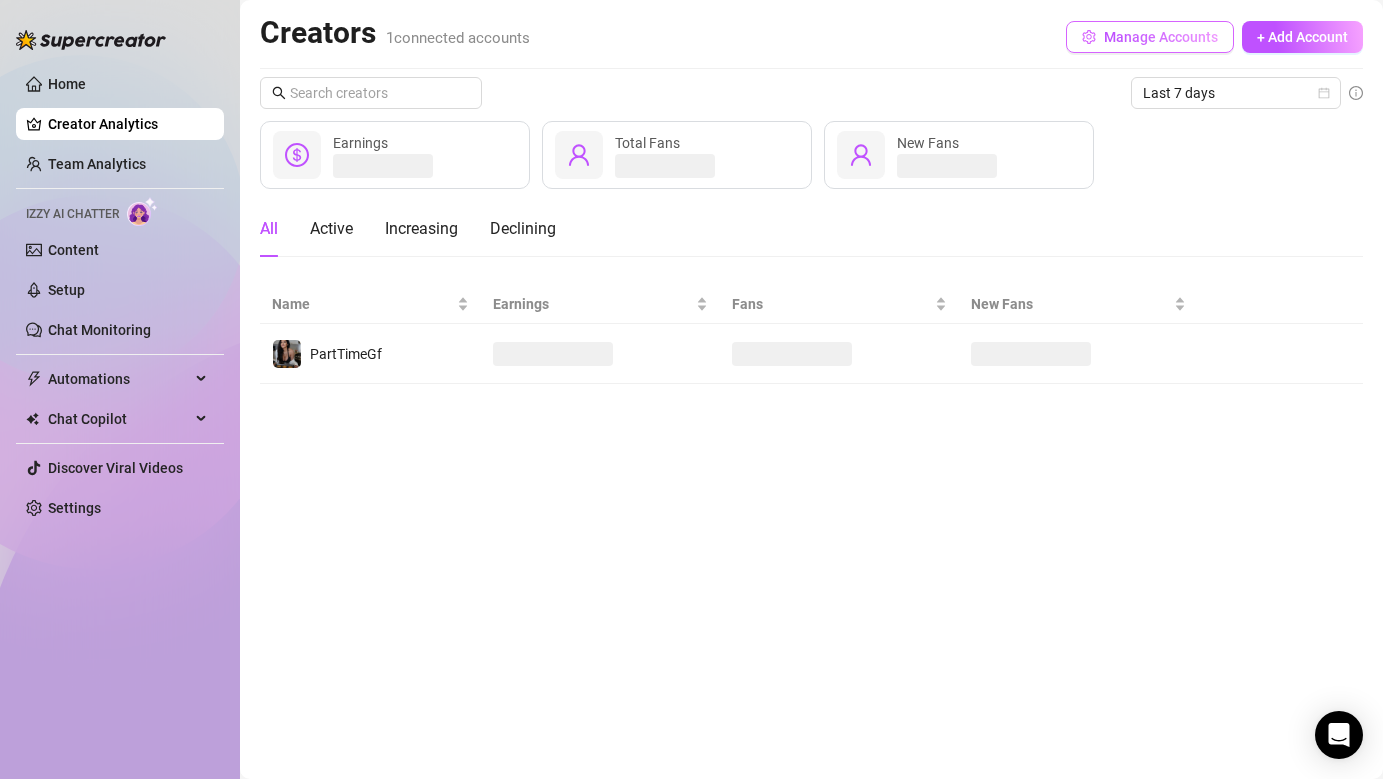 click on "Manage Accounts" at bounding box center [1161, 37] 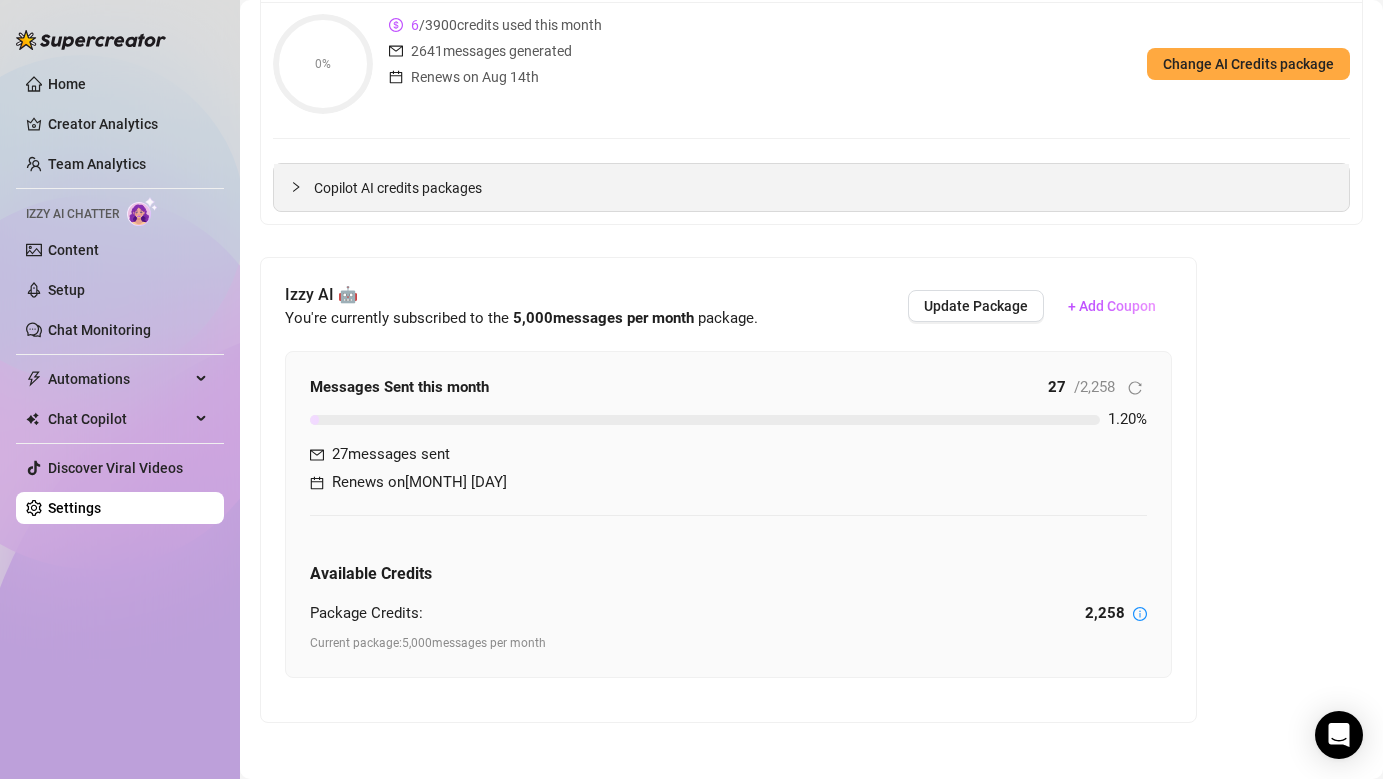 scroll, scrollTop: 284, scrollLeft: 0, axis: vertical 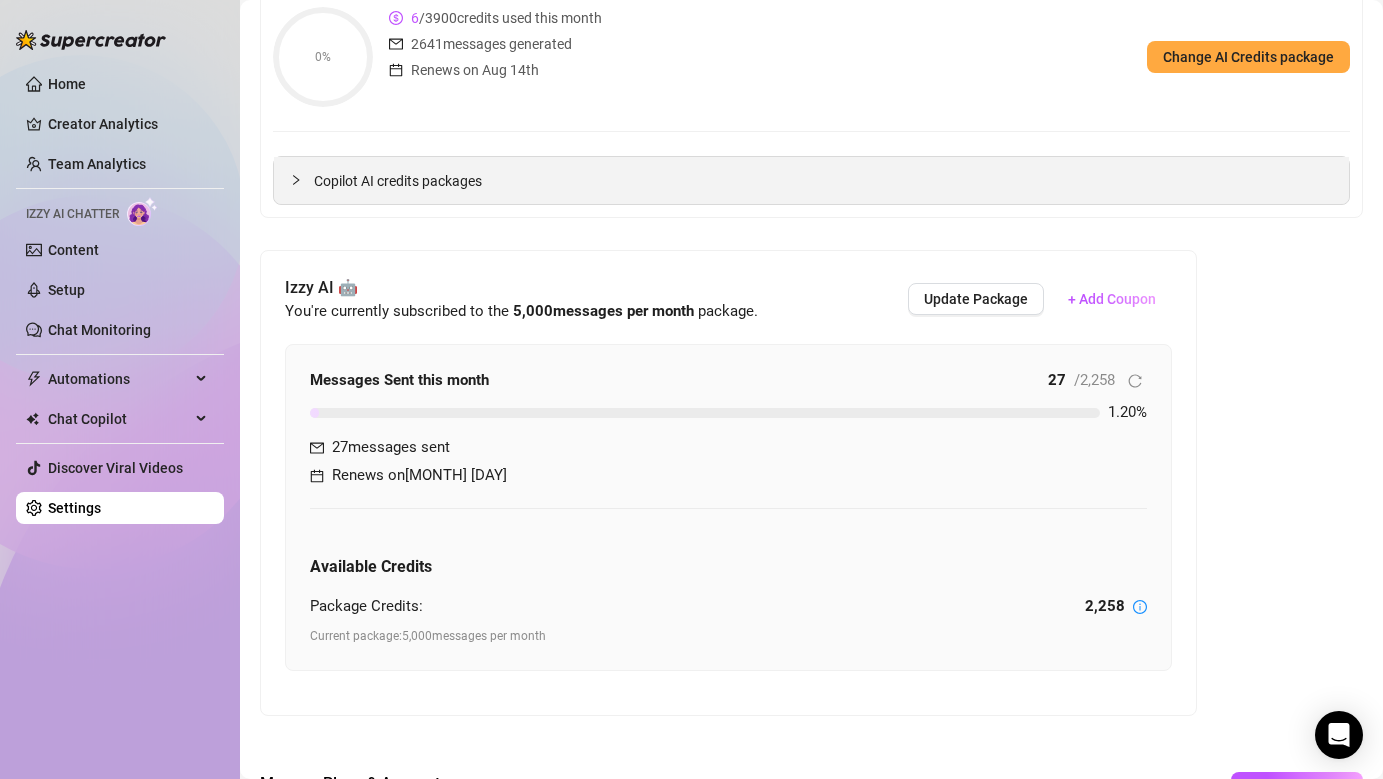 click on "Copilot AI credits packages" at bounding box center [823, 181] 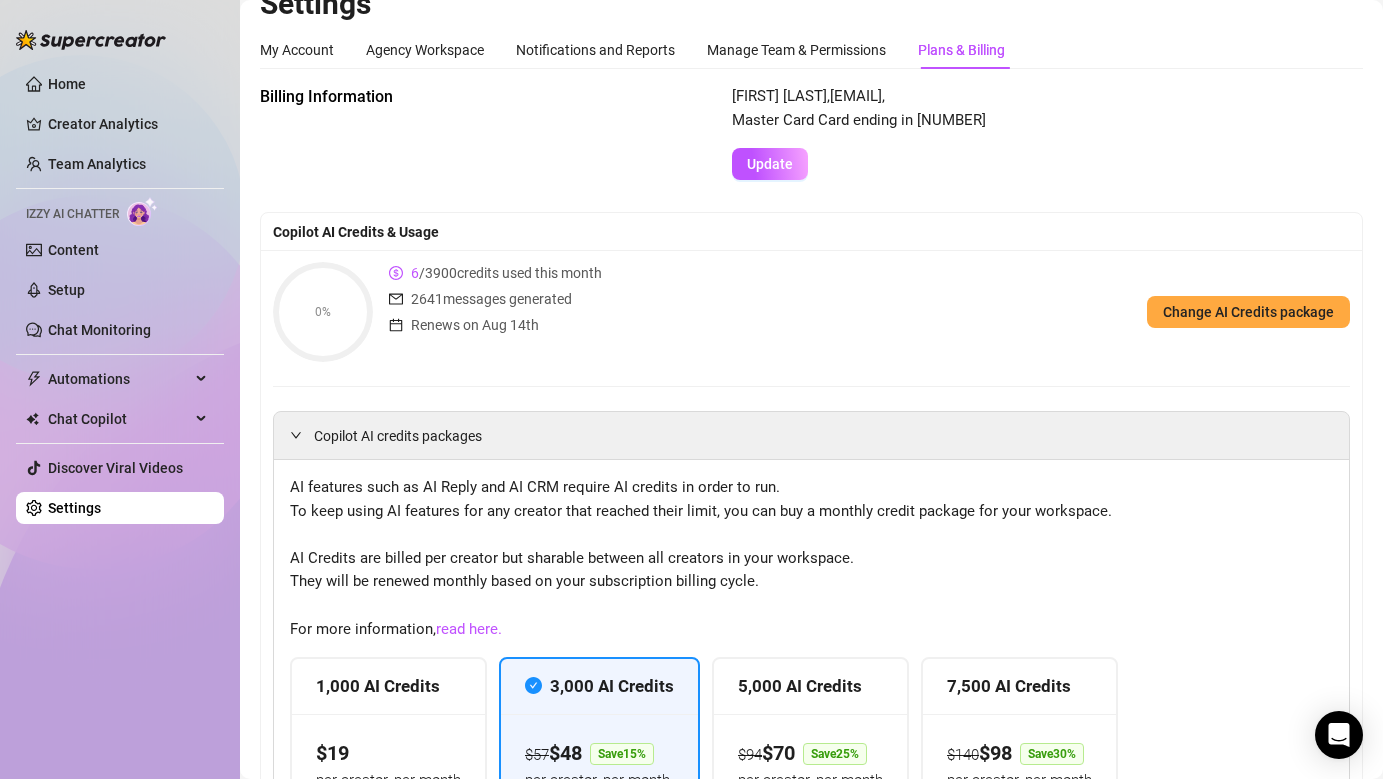 scroll, scrollTop: 0, scrollLeft: 0, axis: both 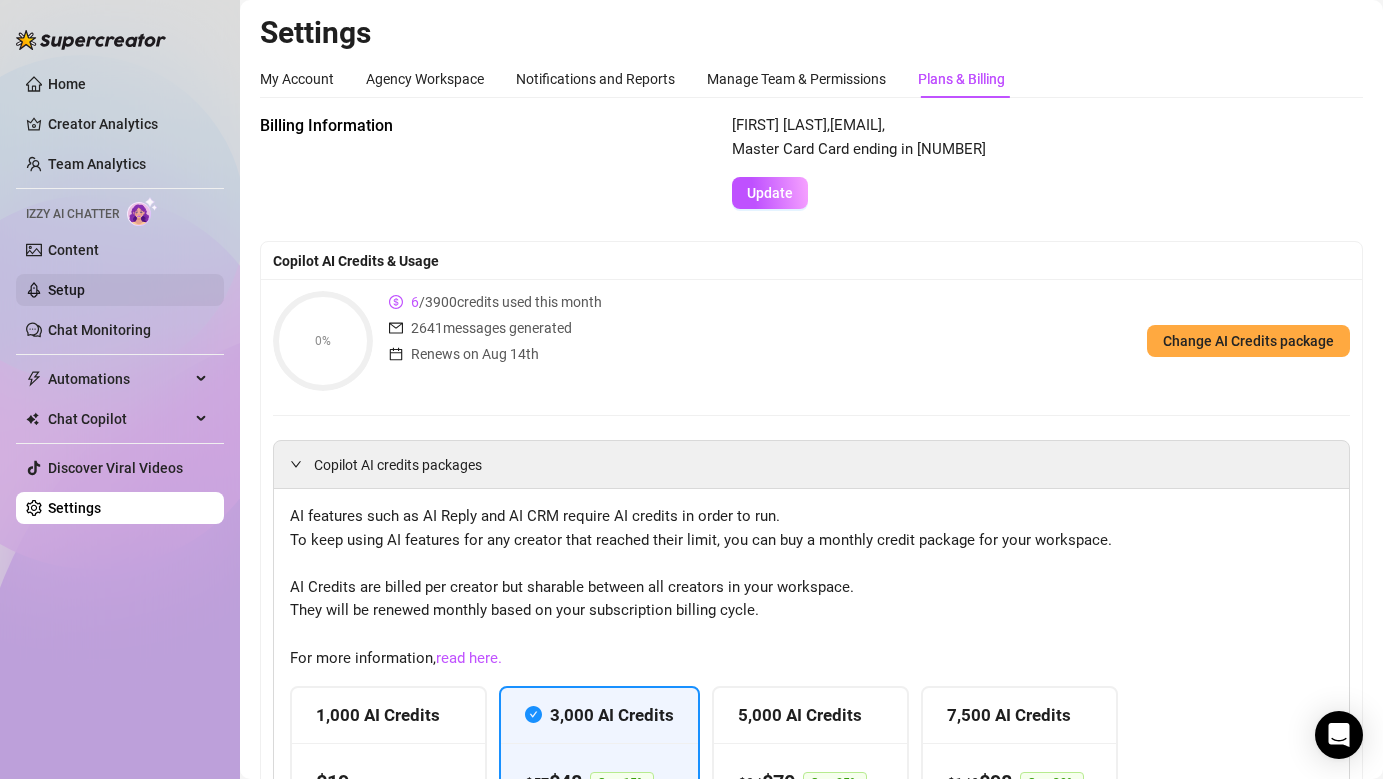 click on "Setup" at bounding box center [66, 290] 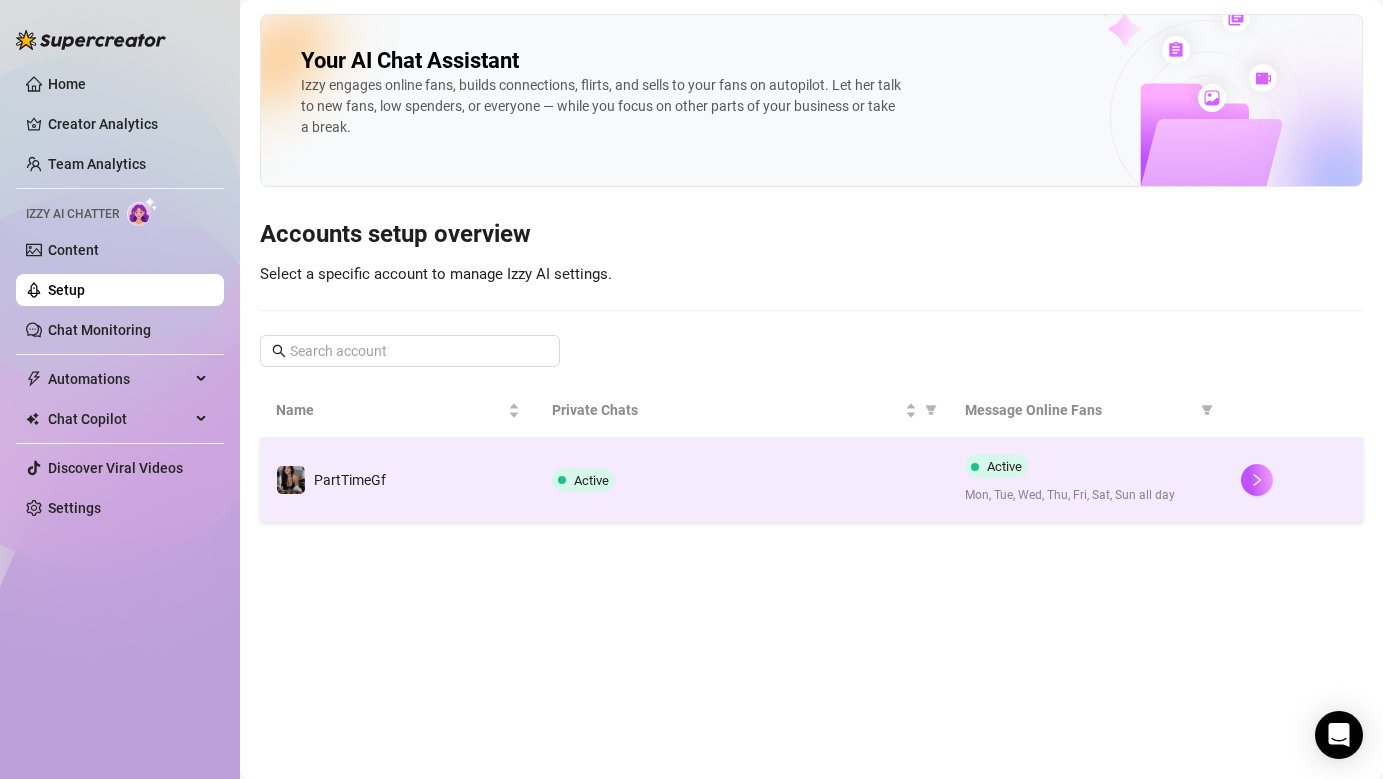 click on "PartTimeGf" at bounding box center (398, 480) 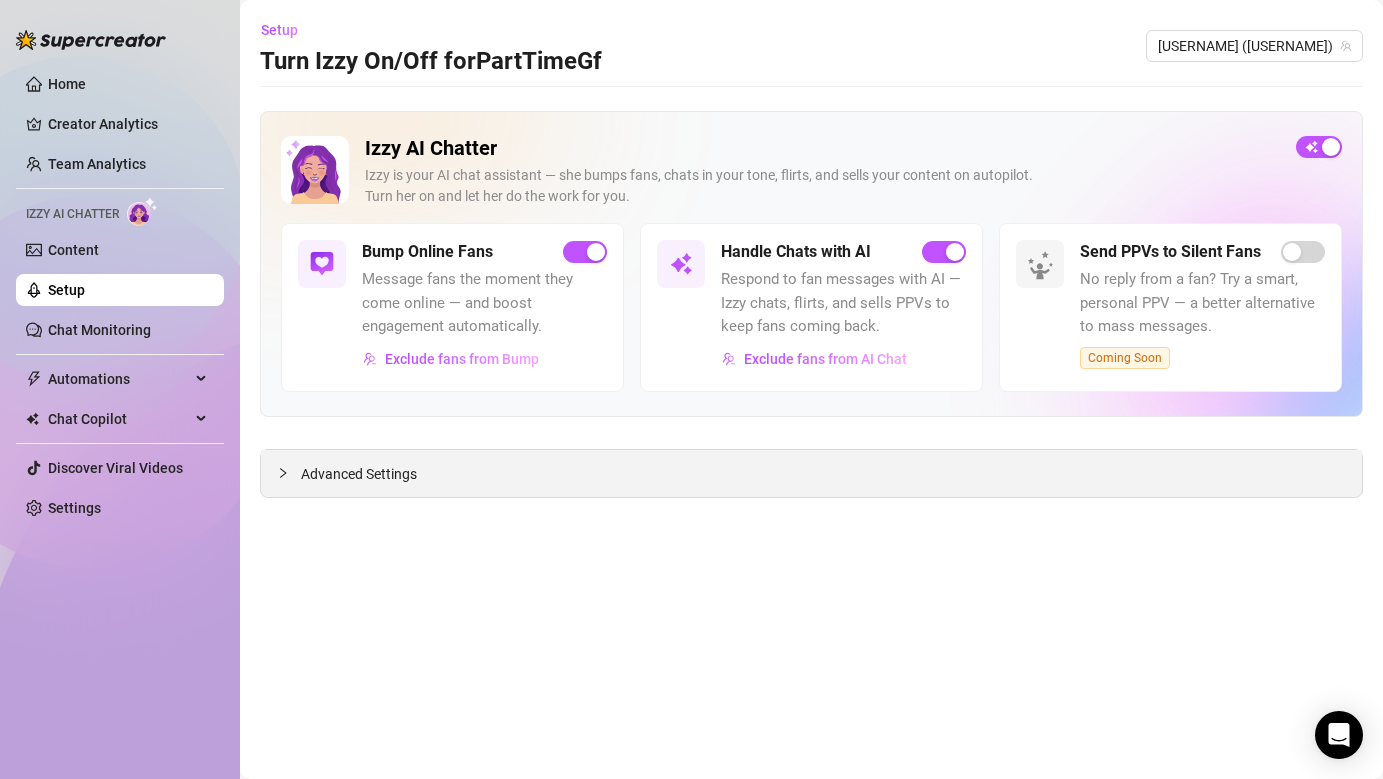 click on "Advanced Settings" at bounding box center (811, 473) 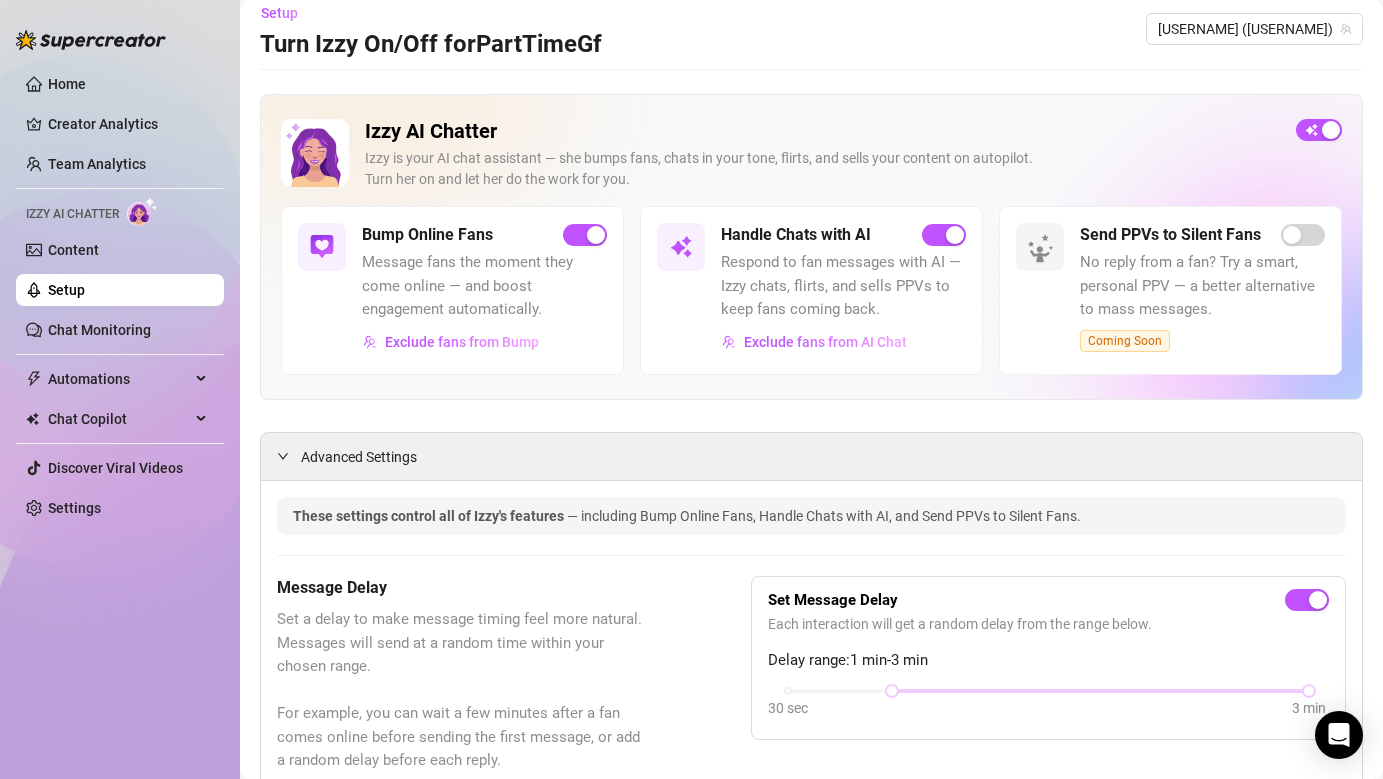scroll, scrollTop: 0, scrollLeft: 0, axis: both 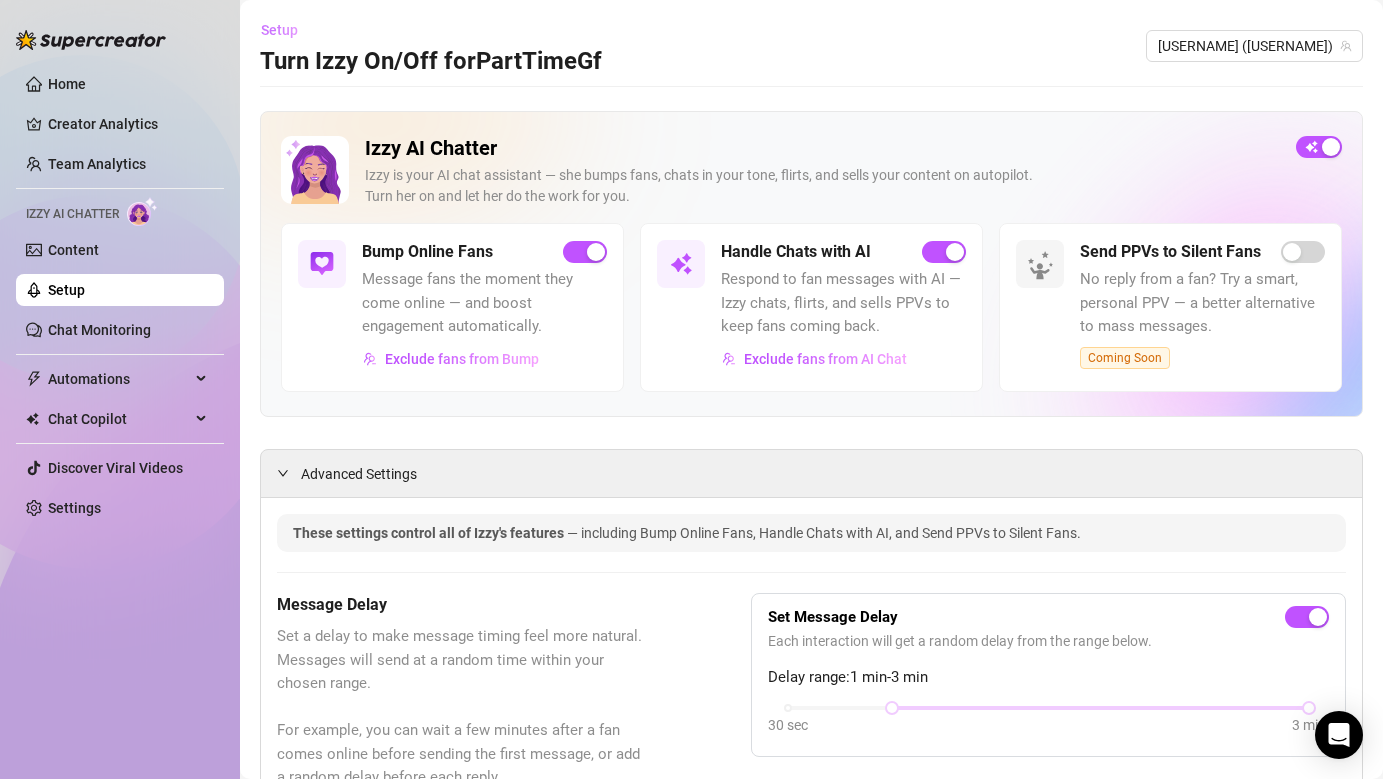 click on "Setup" at bounding box center (279, 30) 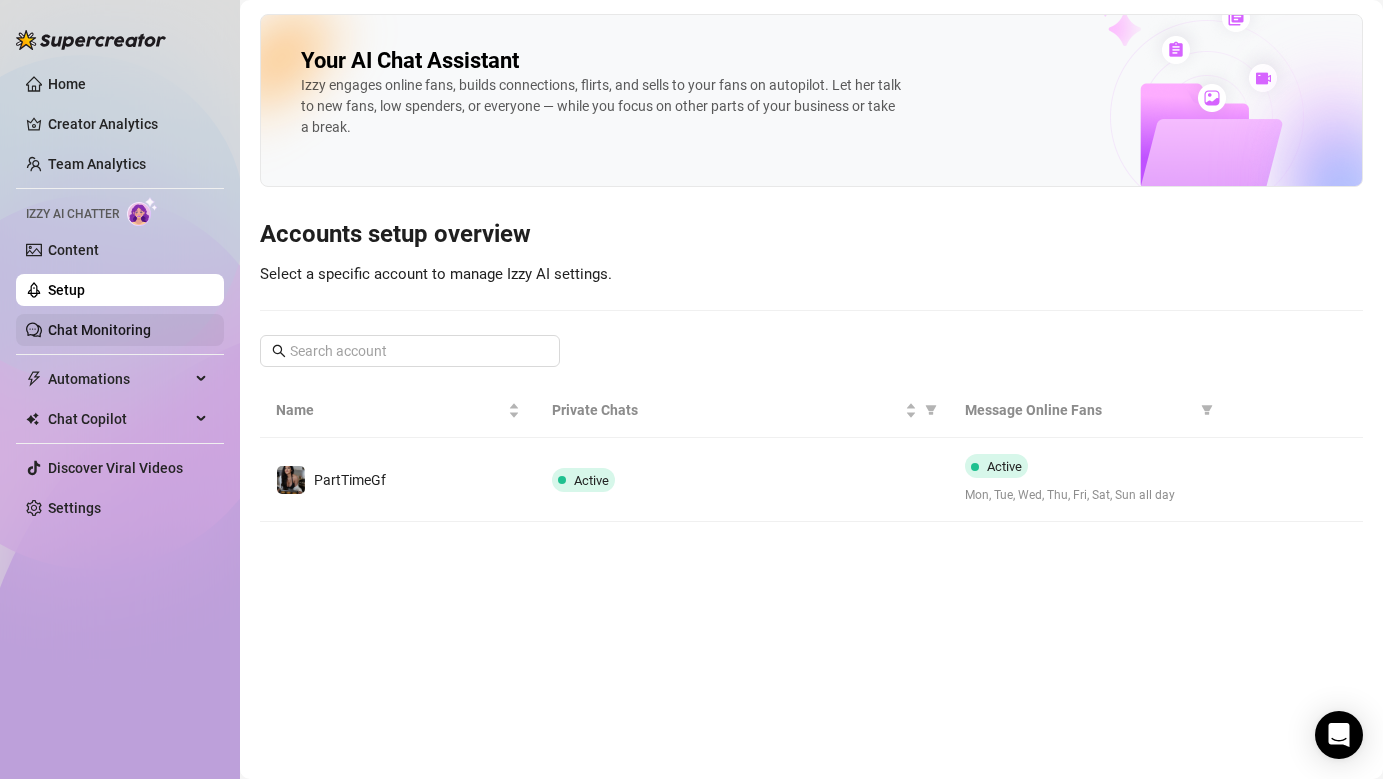 click on "Chat Monitoring" at bounding box center [99, 330] 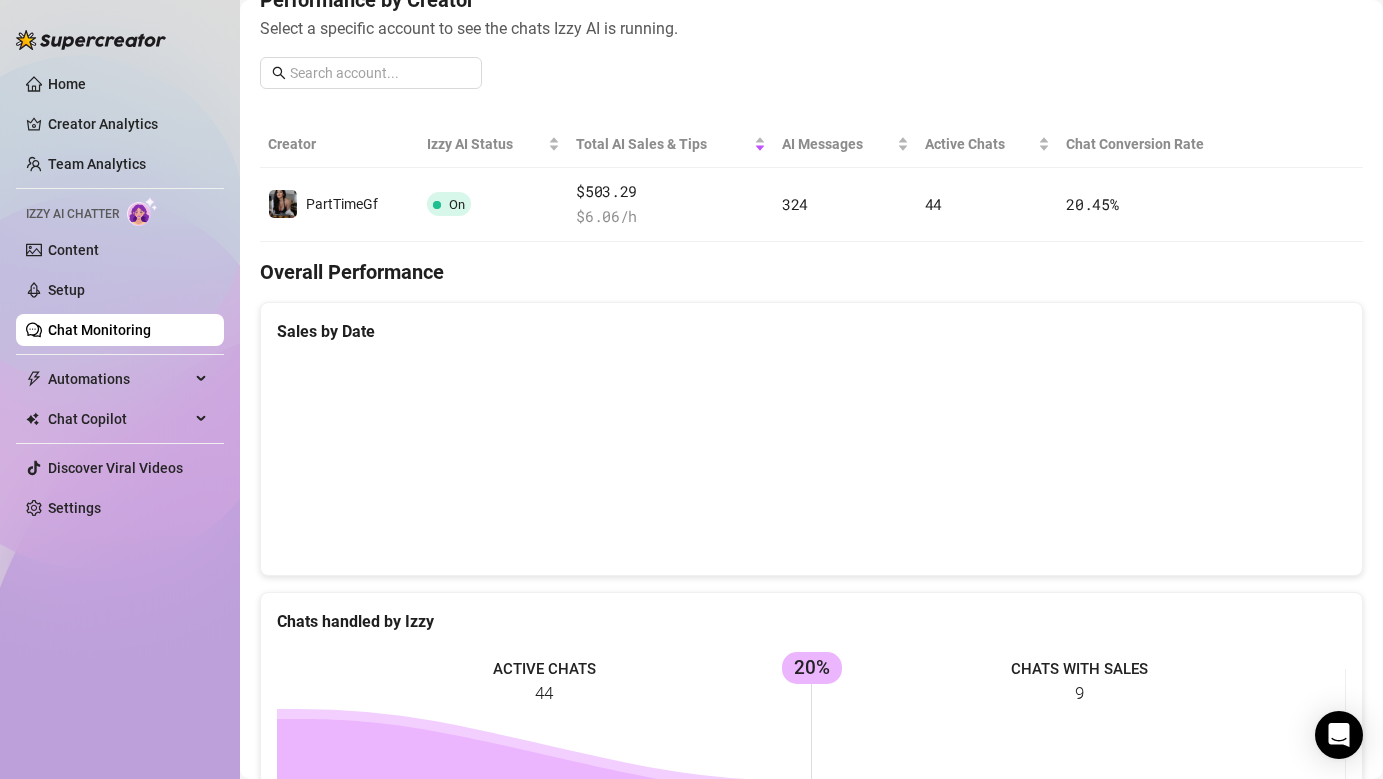 scroll, scrollTop: 0, scrollLeft: 0, axis: both 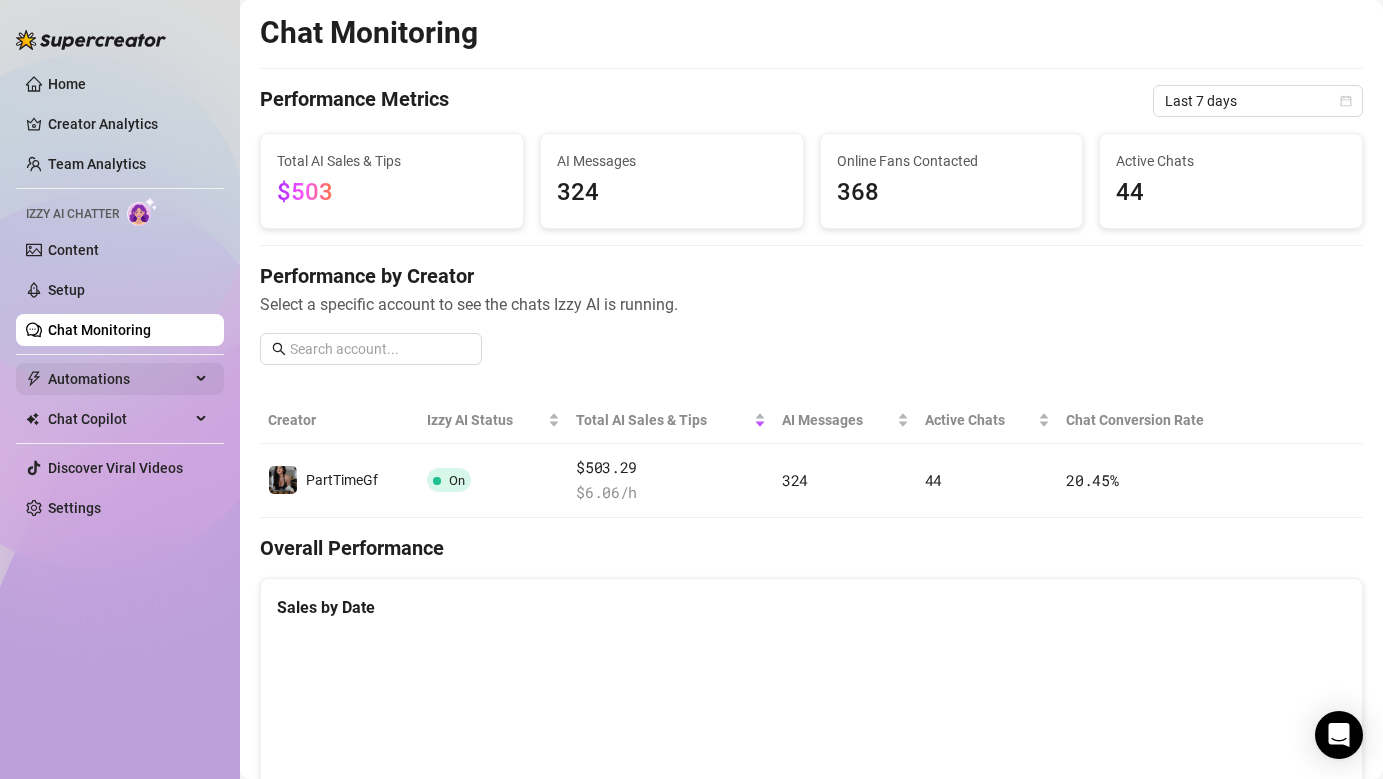 click on "Automations" at bounding box center (119, 379) 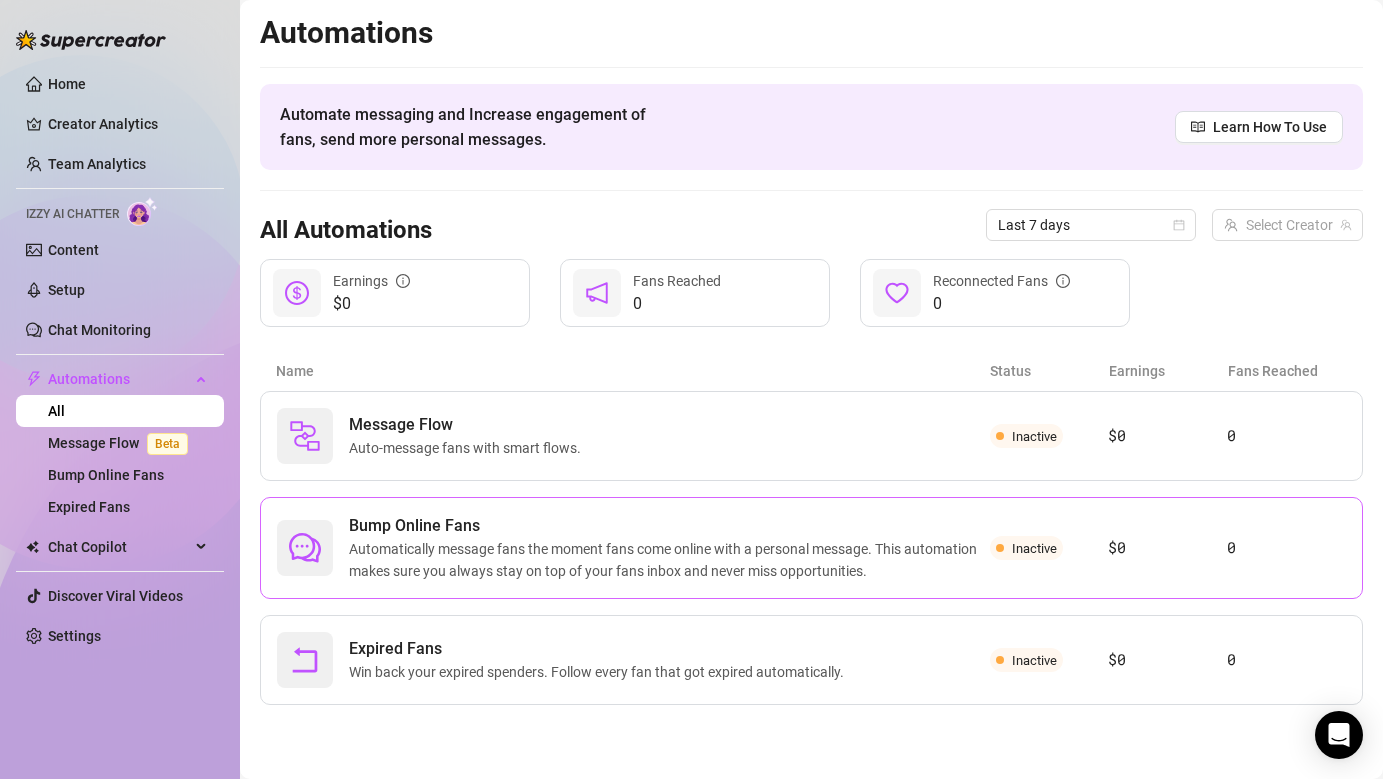 click on "Automatically message fans the moment fans come online with a personal message. This automation makes sure you always stay on top of your fans inbox and never miss opportunities." at bounding box center [669, 560] 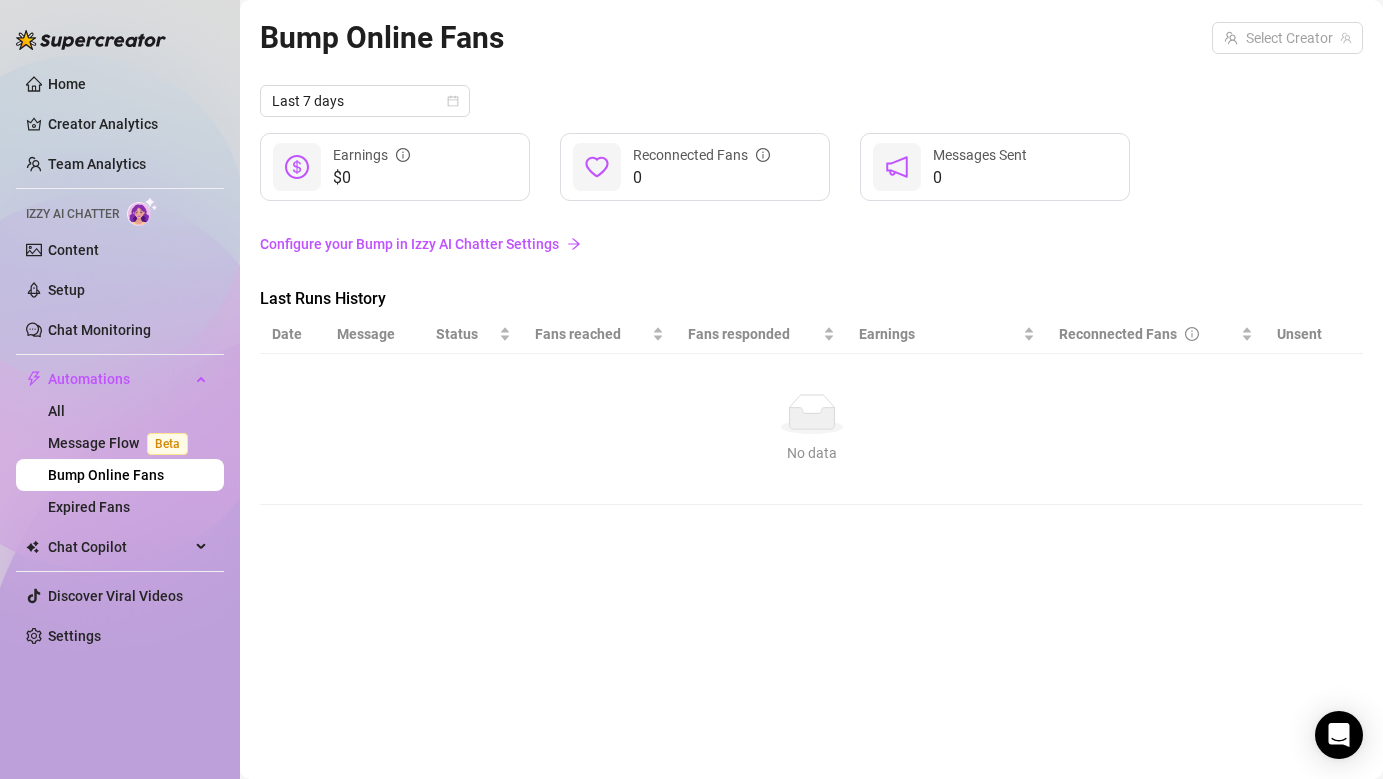 click on "Configure your Bump in Izzy AI Chatter Settings" at bounding box center (811, 244) 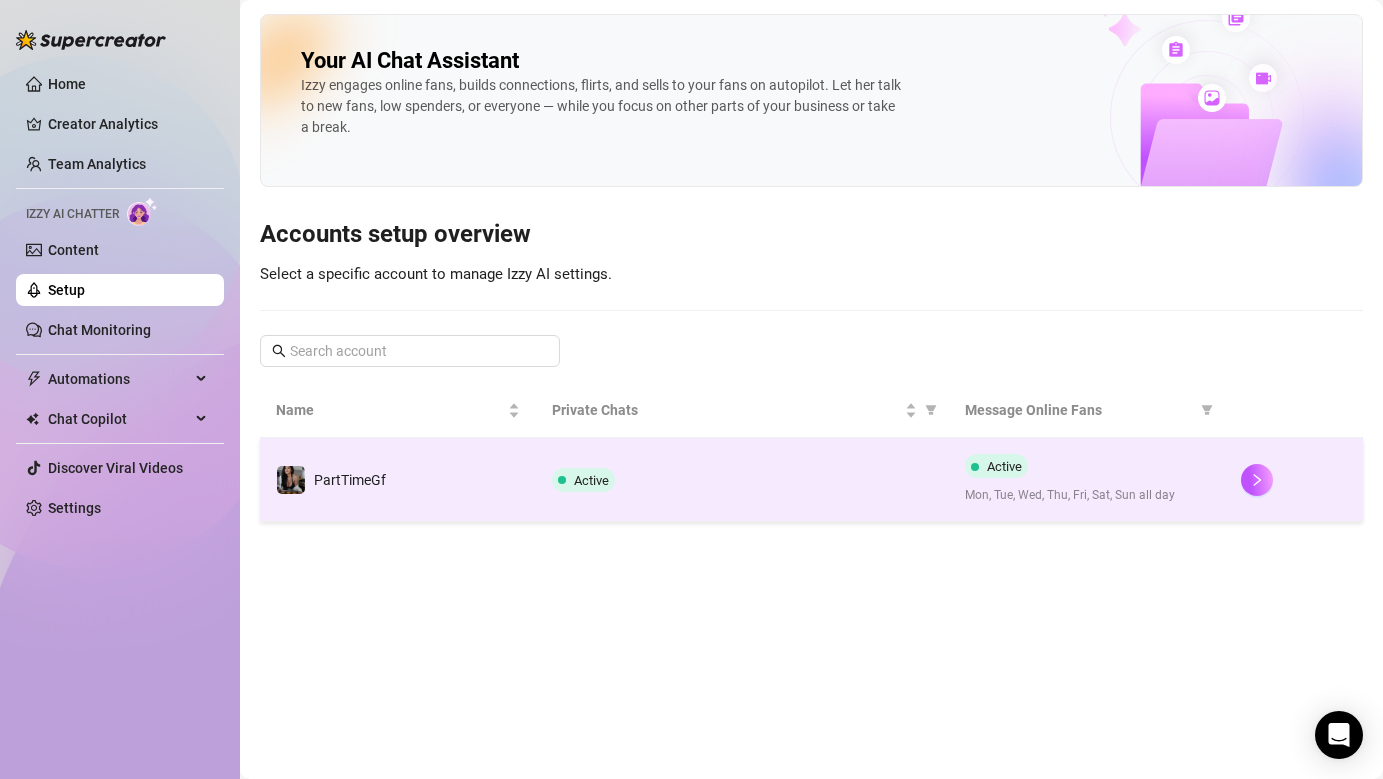 click on "Active" at bounding box center (743, 480) 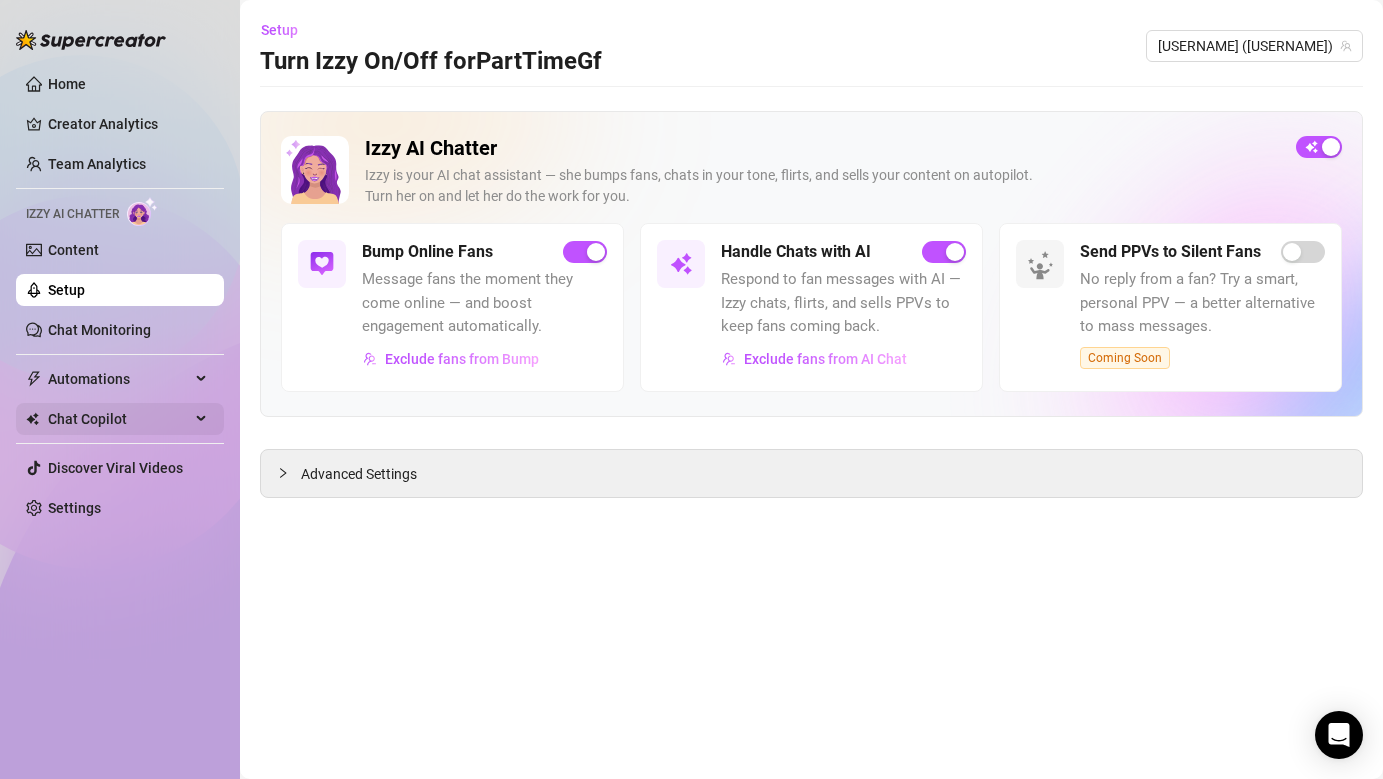 click on "Chat Copilot" at bounding box center (119, 419) 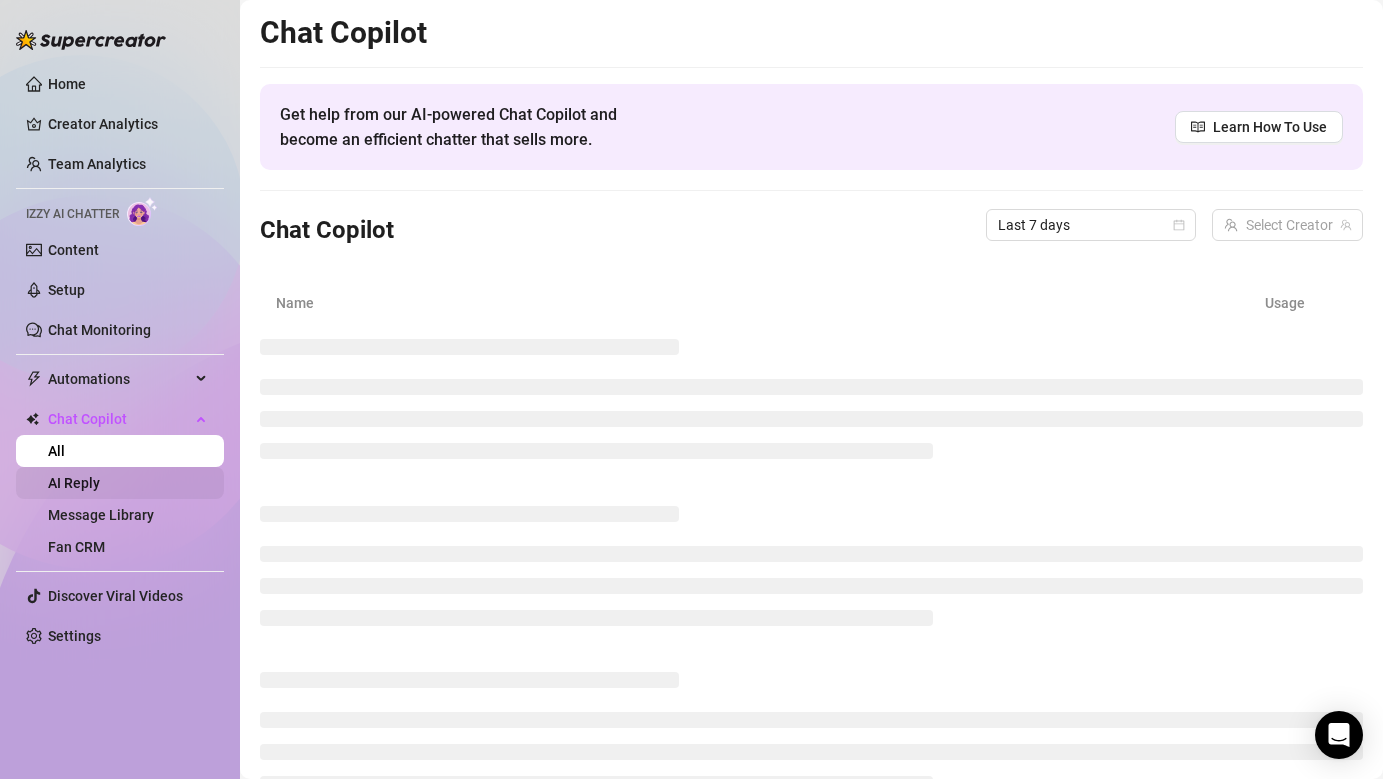 click on "AI Reply" at bounding box center (74, 483) 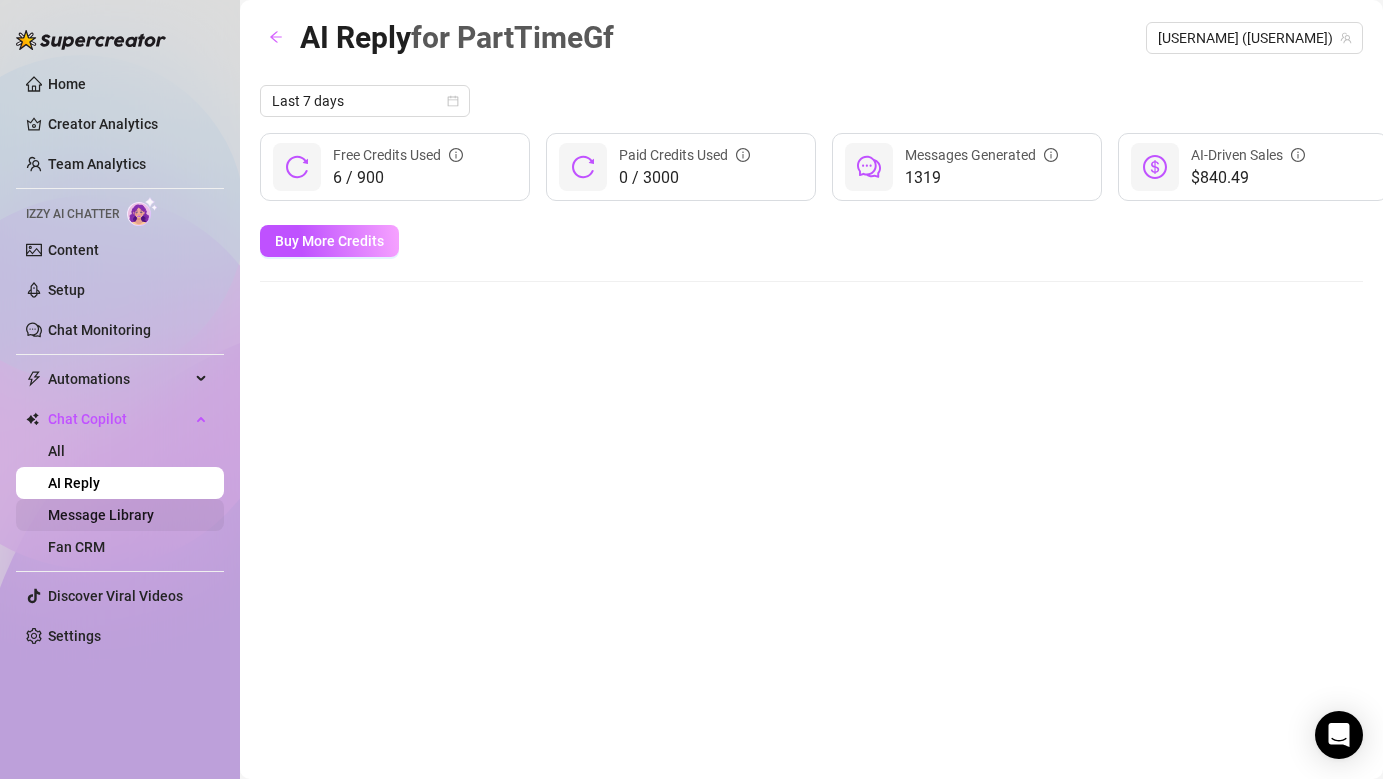 click on "Message Library" at bounding box center [101, 515] 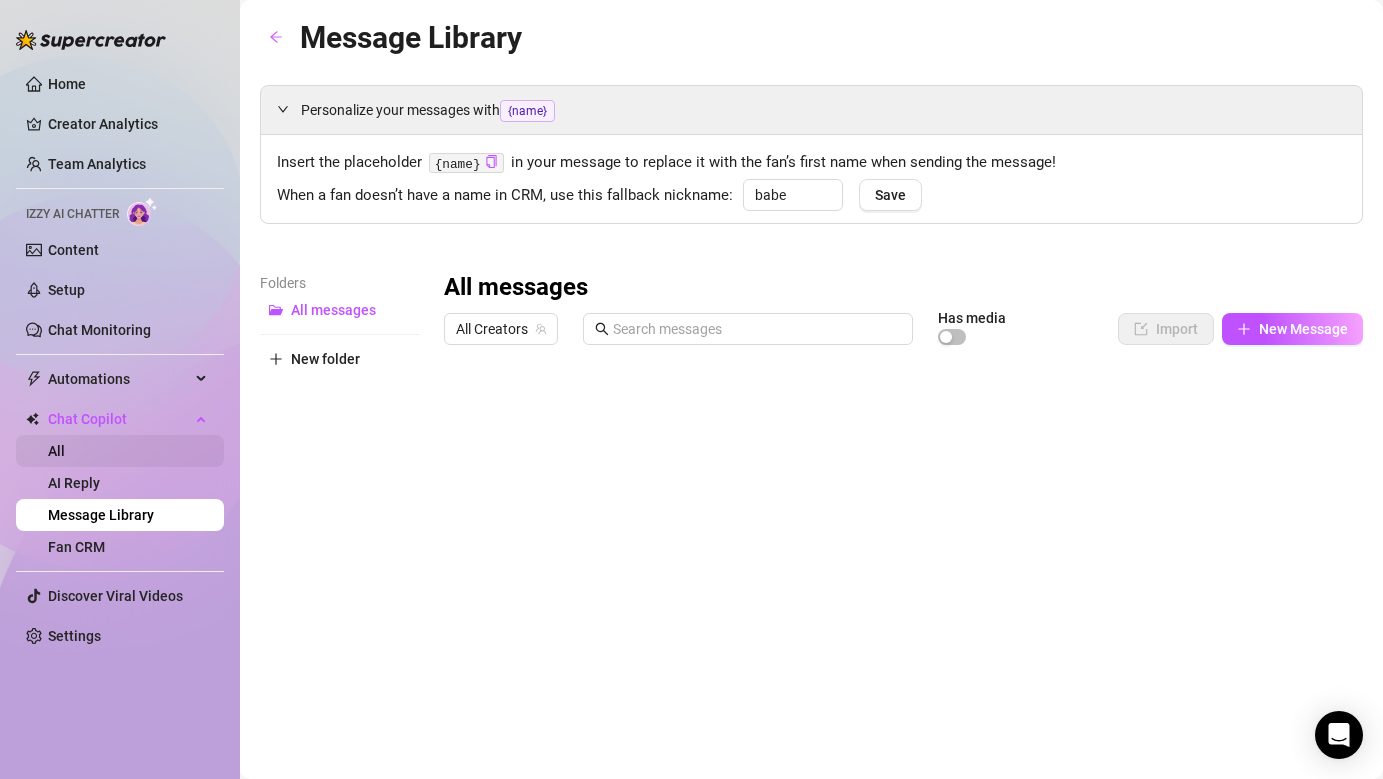 click on "All" at bounding box center (56, 451) 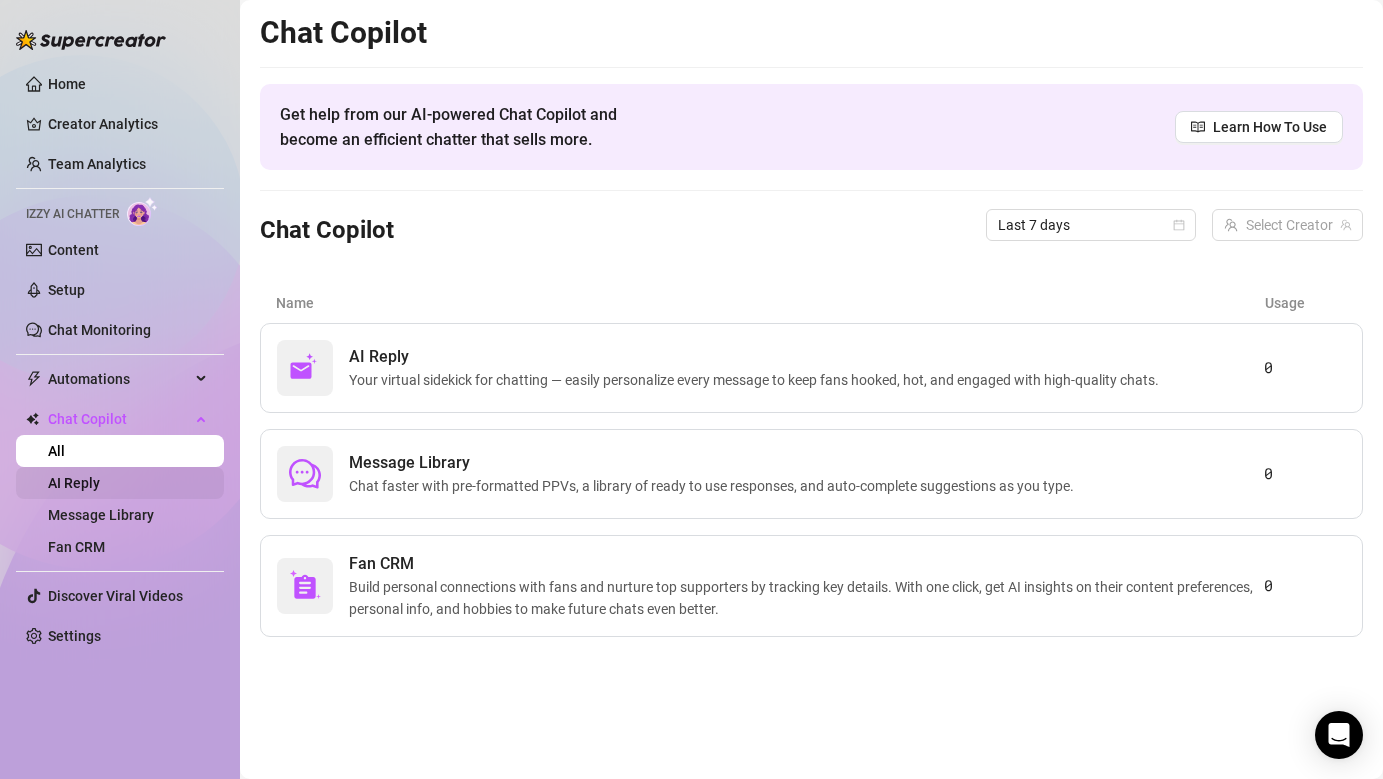 click on "AI Reply" at bounding box center (74, 483) 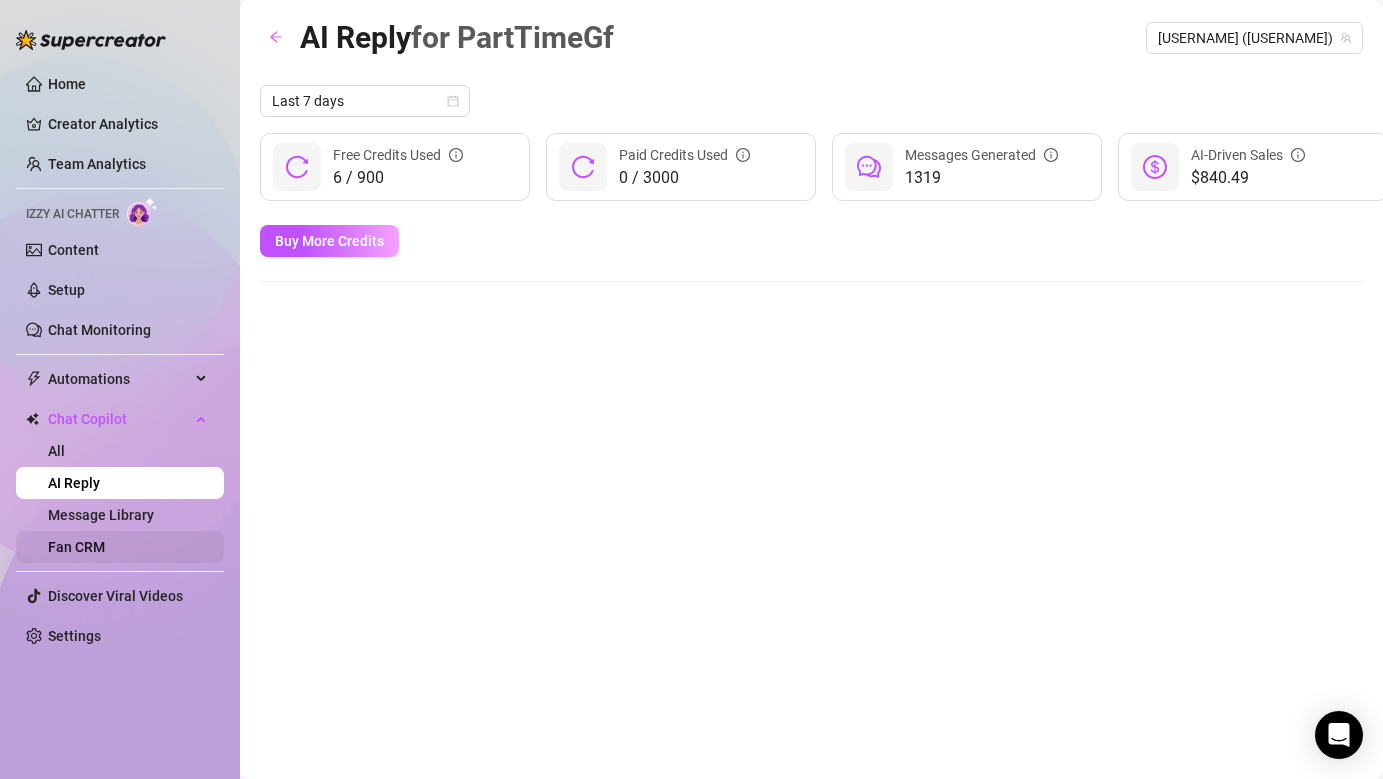 click on "Fan CRM" at bounding box center (76, 547) 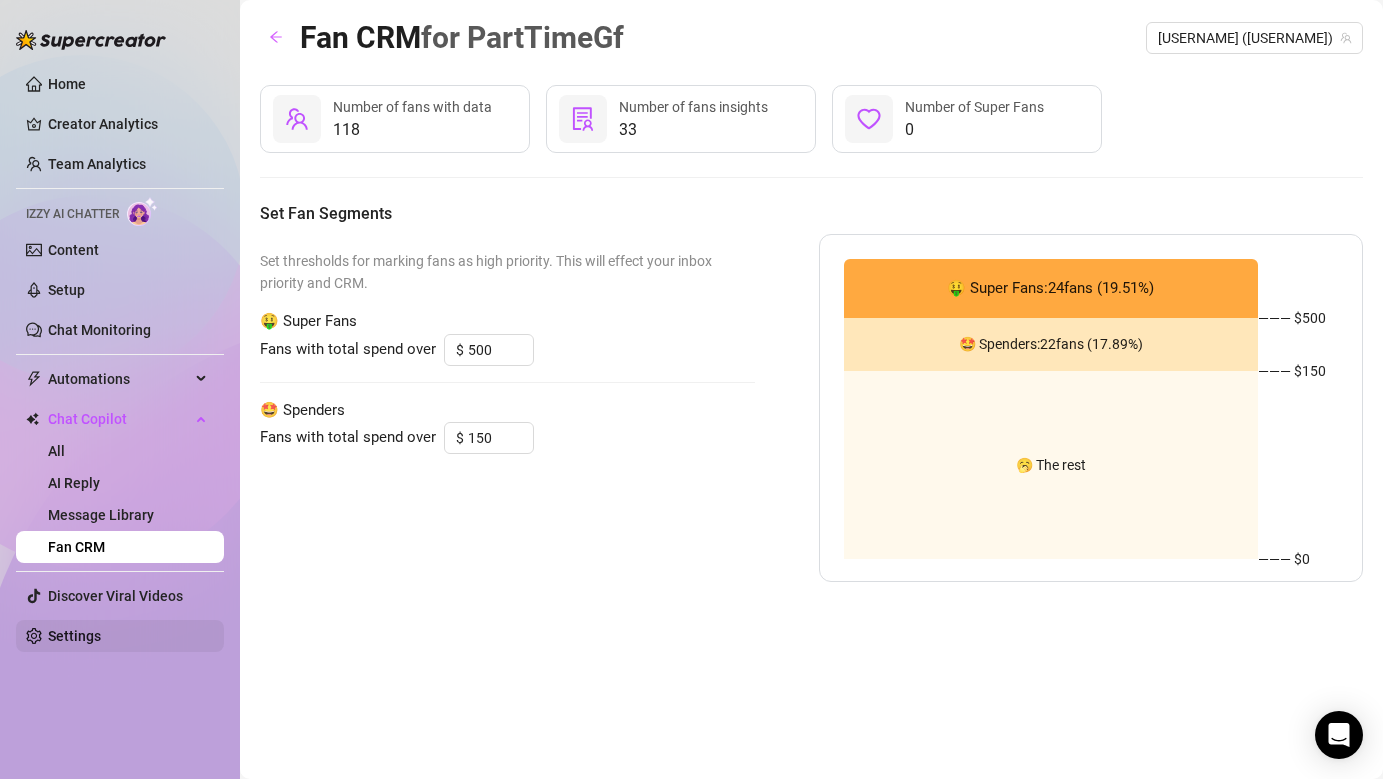 click on "Settings" at bounding box center [74, 636] 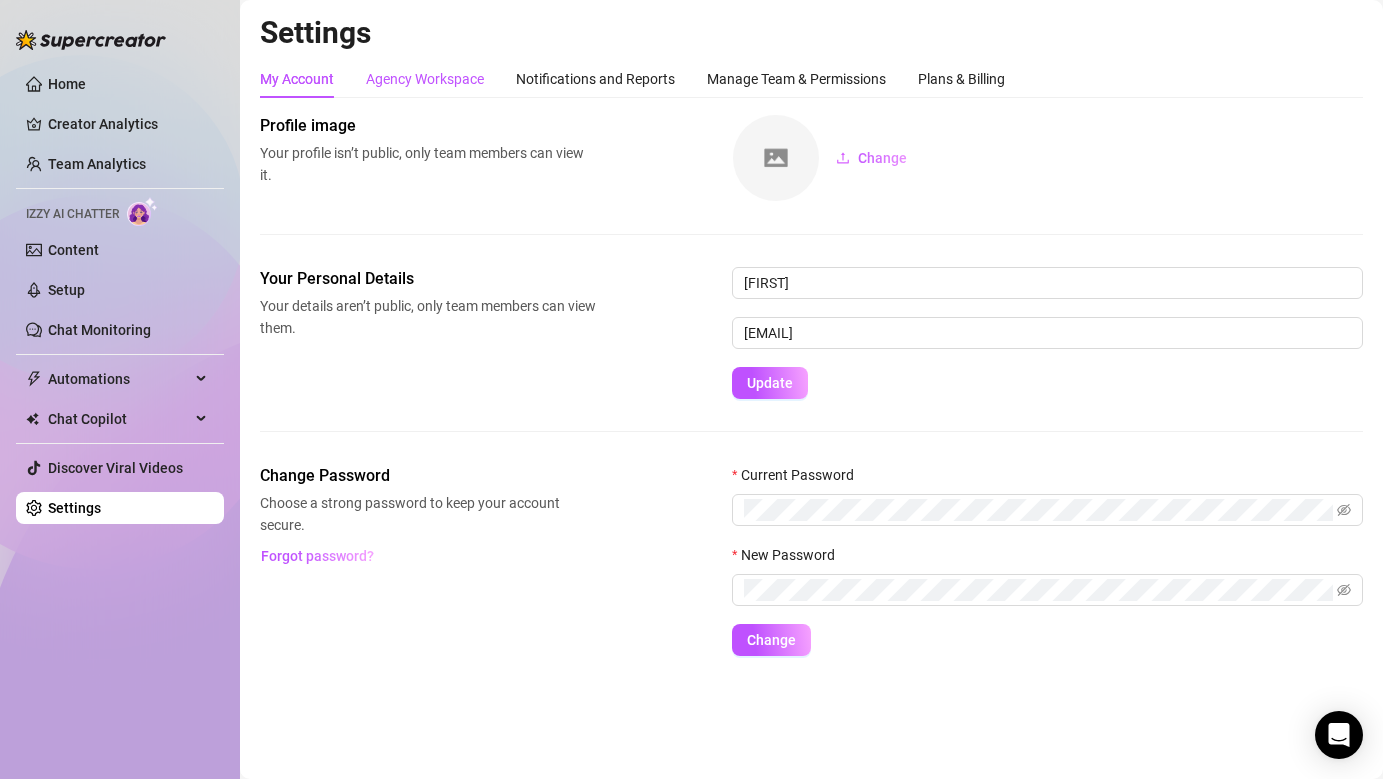 click on "Agency Workspace" at bounding box center [425, 79] 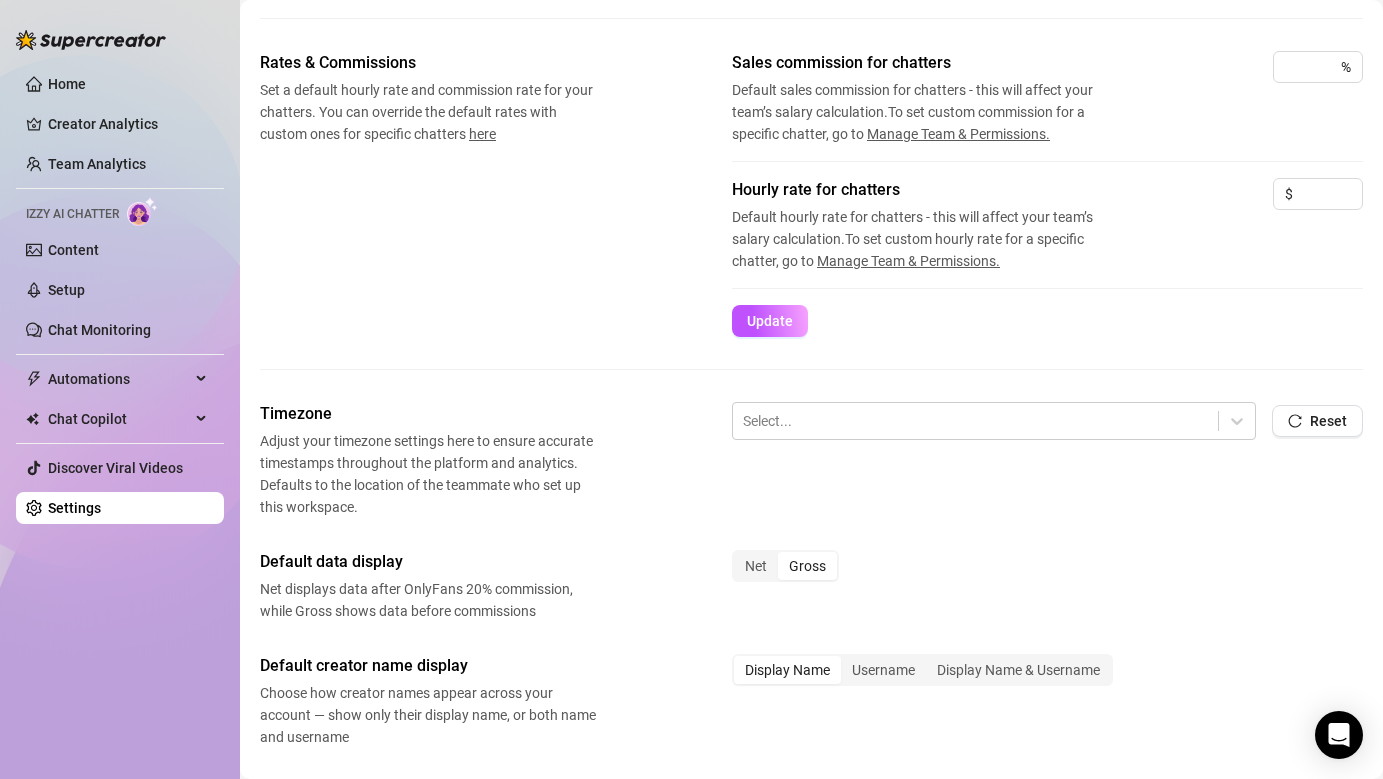 scroll, scrollTop: 0, scrollLeft: 0, axis: both 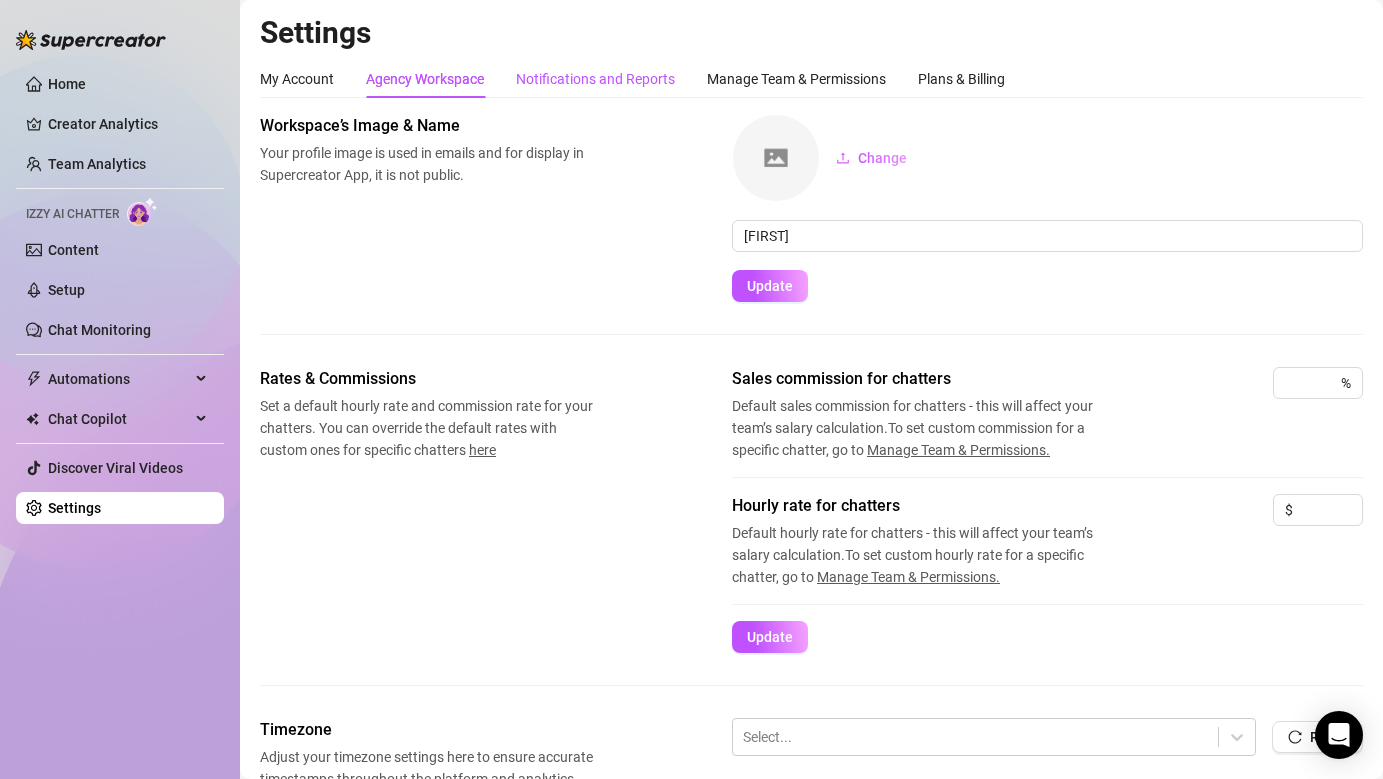 click on "Notifications and Reports" at bounding box center [595, 79] 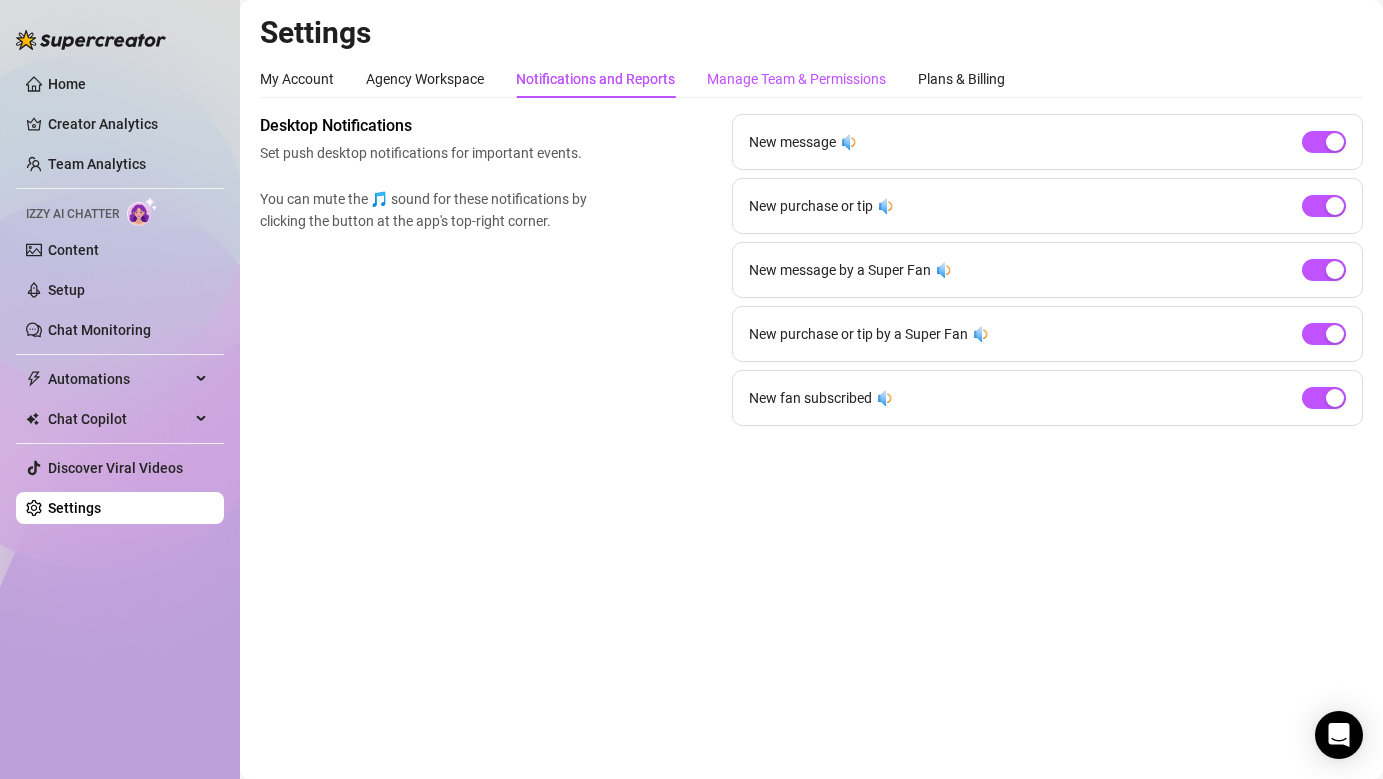 click on "Manage Team & Permissions" at bounding box center (796, 79) 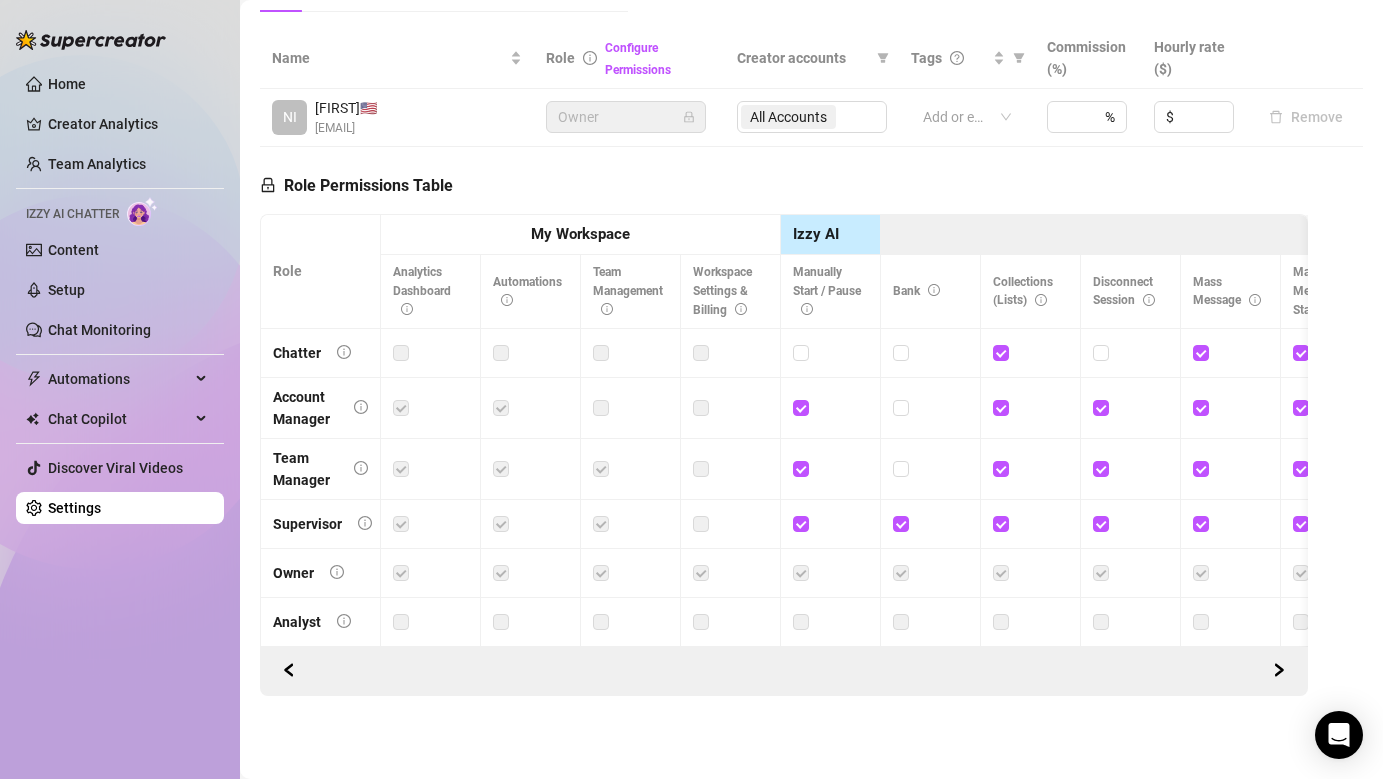 scroll, scrollTop: 249, scrollLeft: 0, axis: vertical 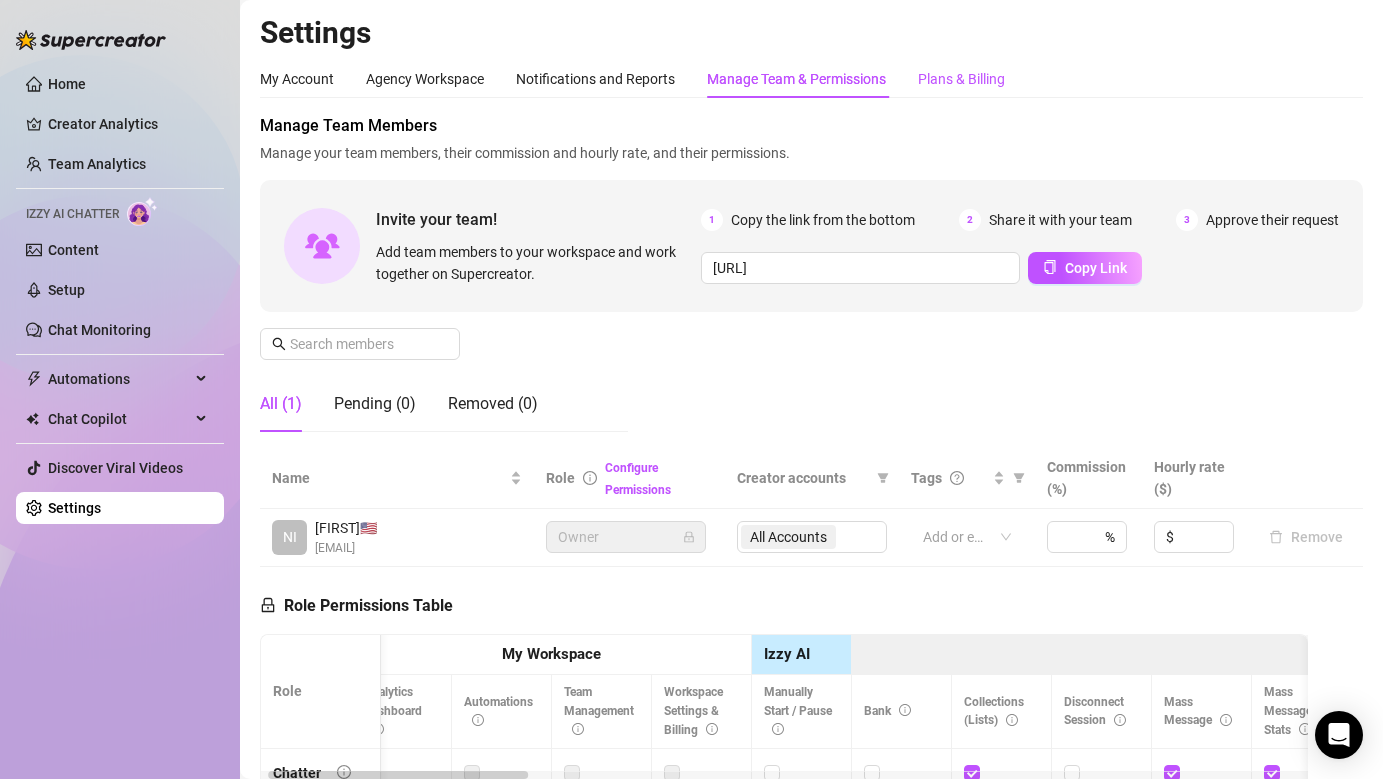 click on "Plans & Billing" at bounding box center [961, 79] 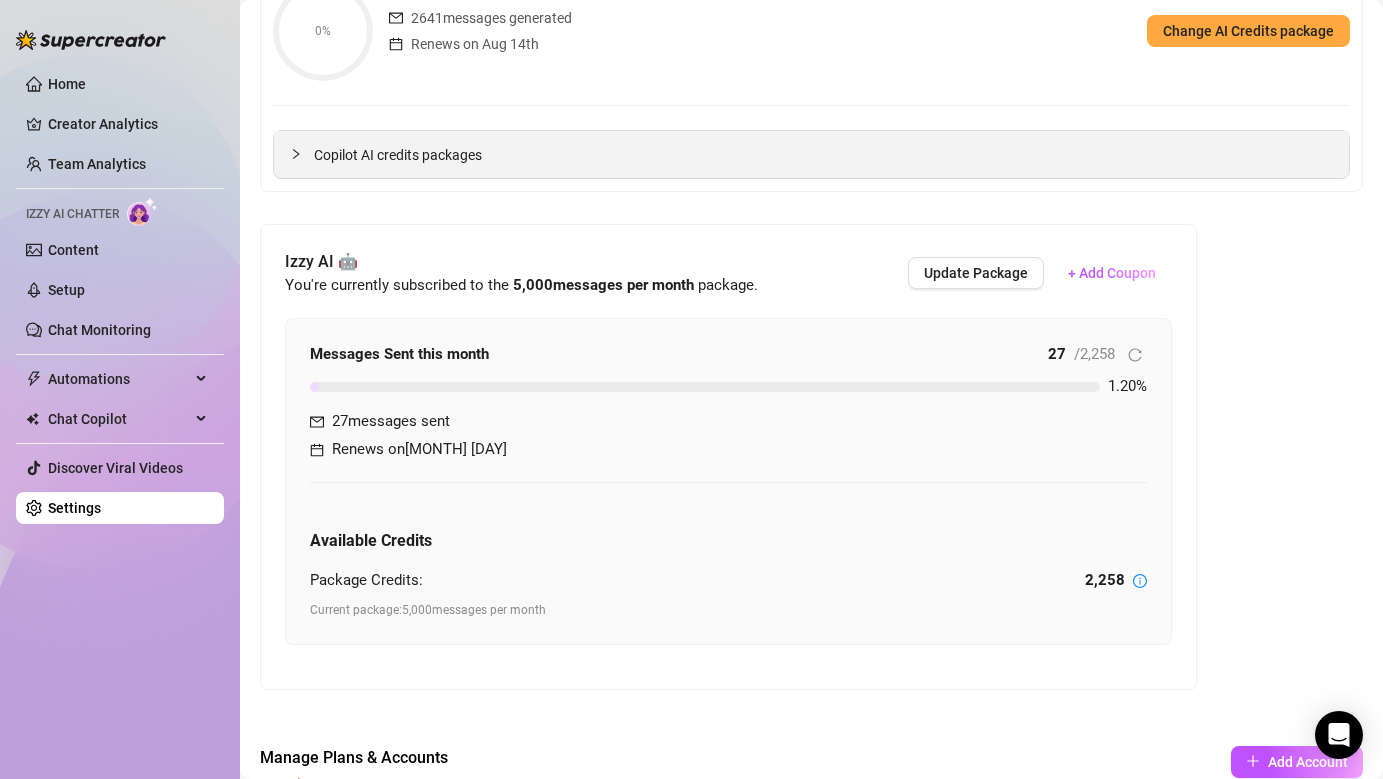 scroll, scrollTop: 0, scrollLeft: 0, axis: both 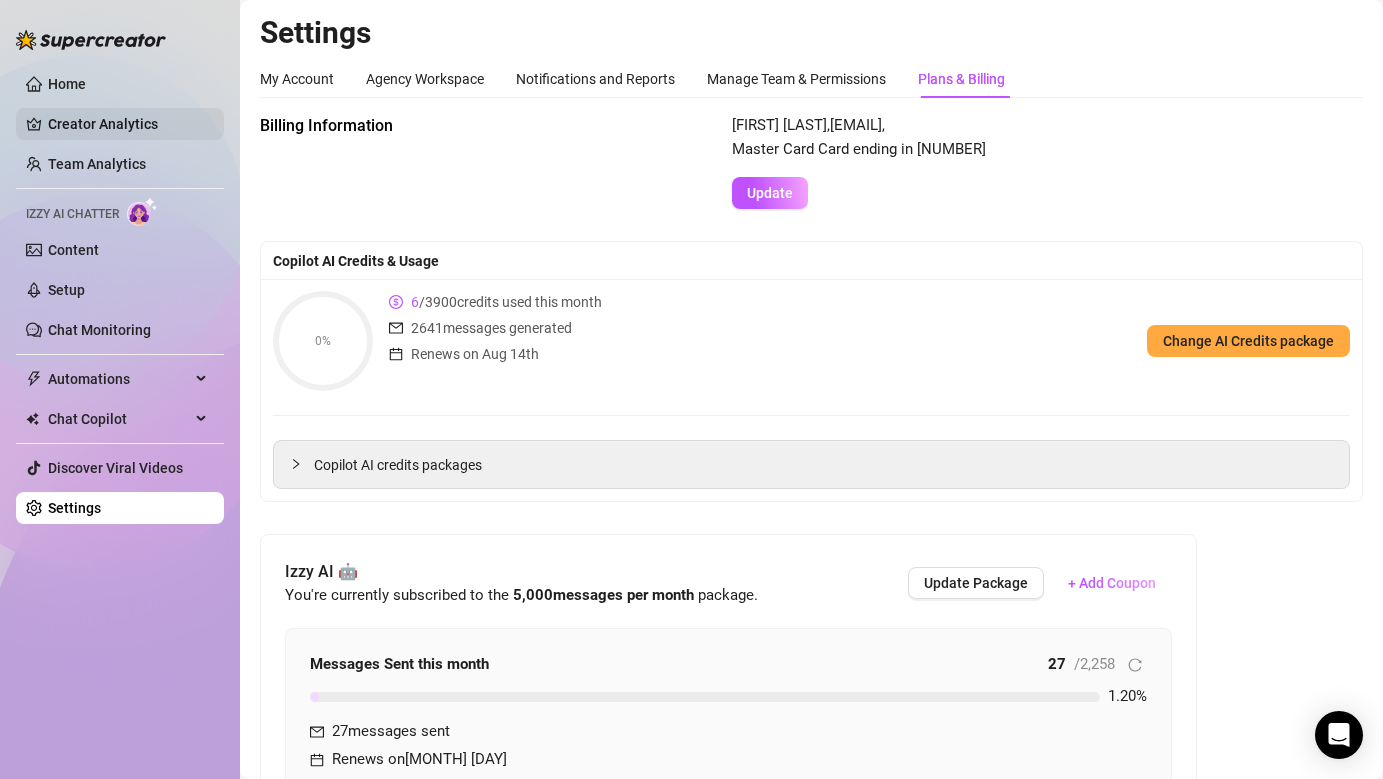 click on "Creator Analytics" at bounding box center (128, 124) 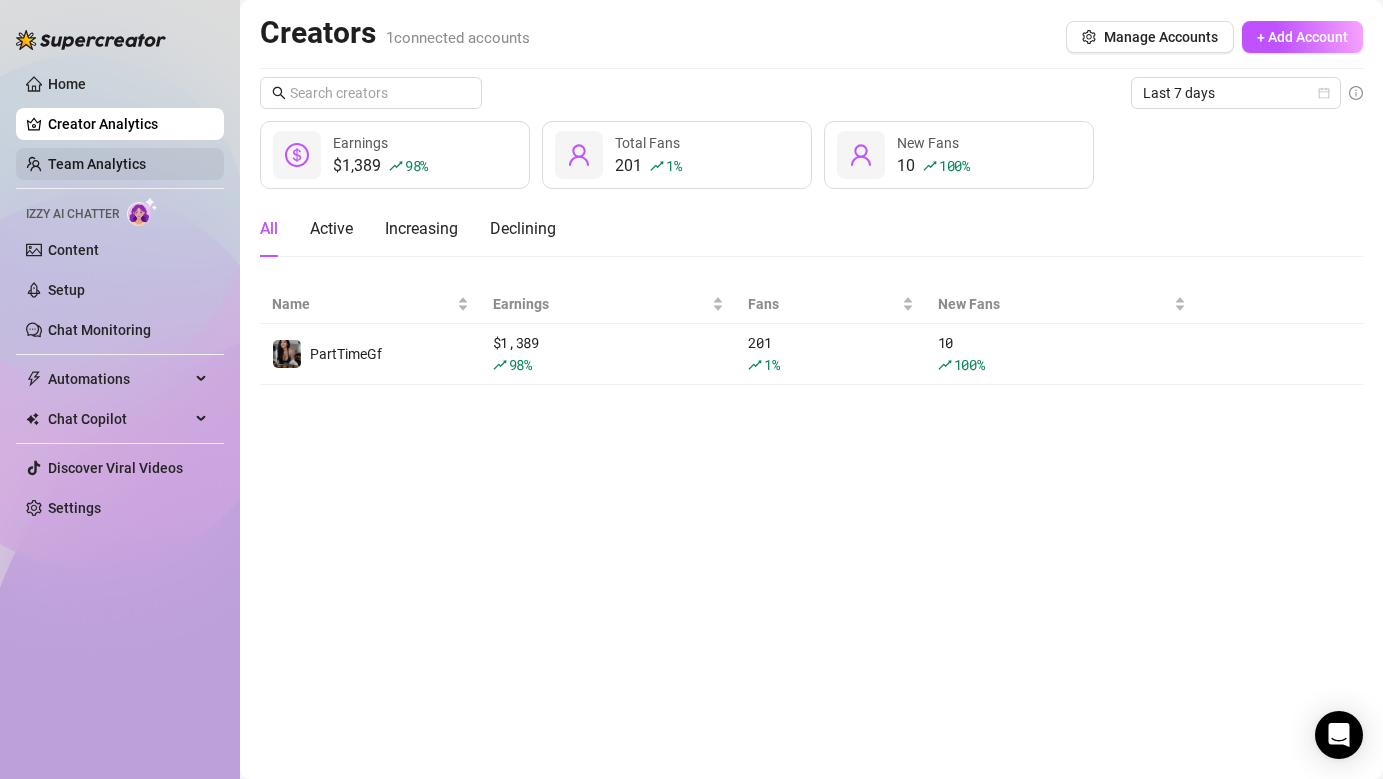 click on "Team Analytics" at bounding box center (97, 164) 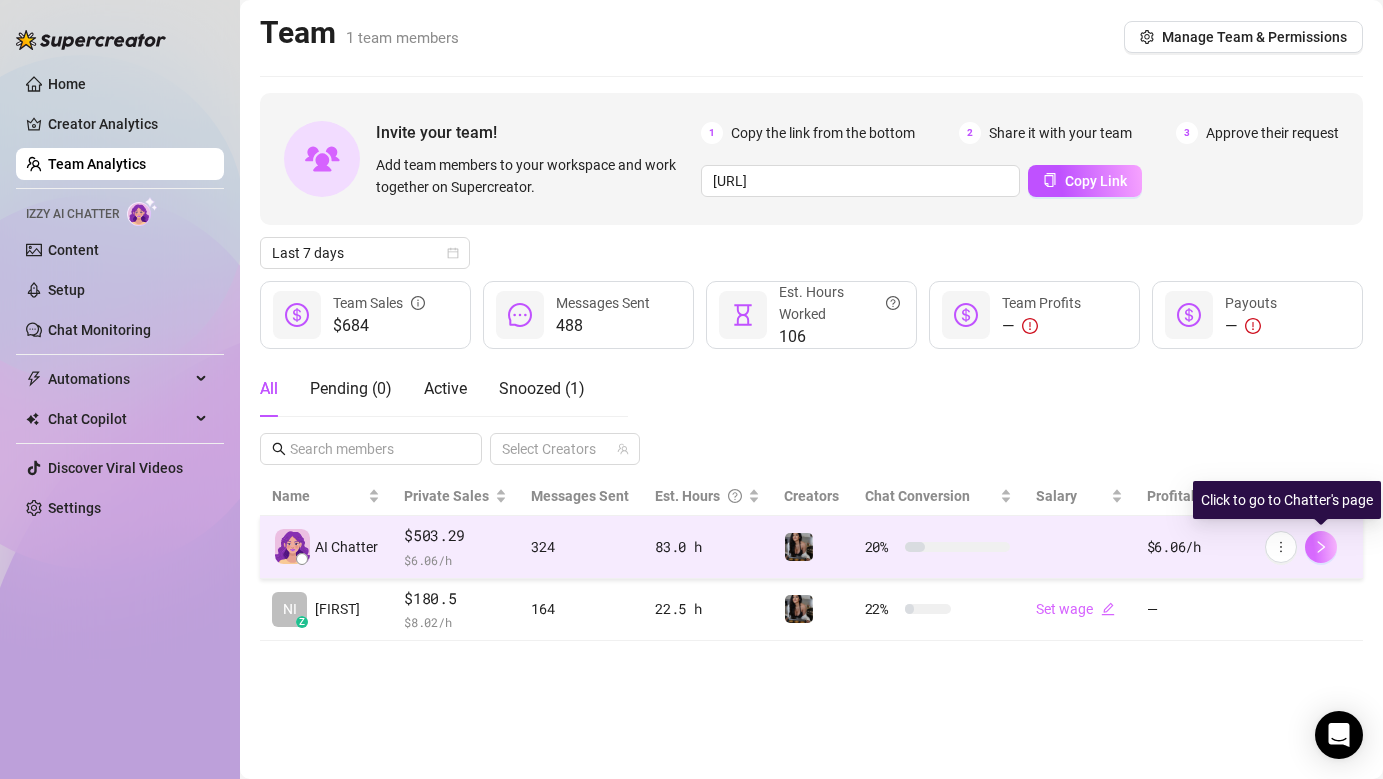 click 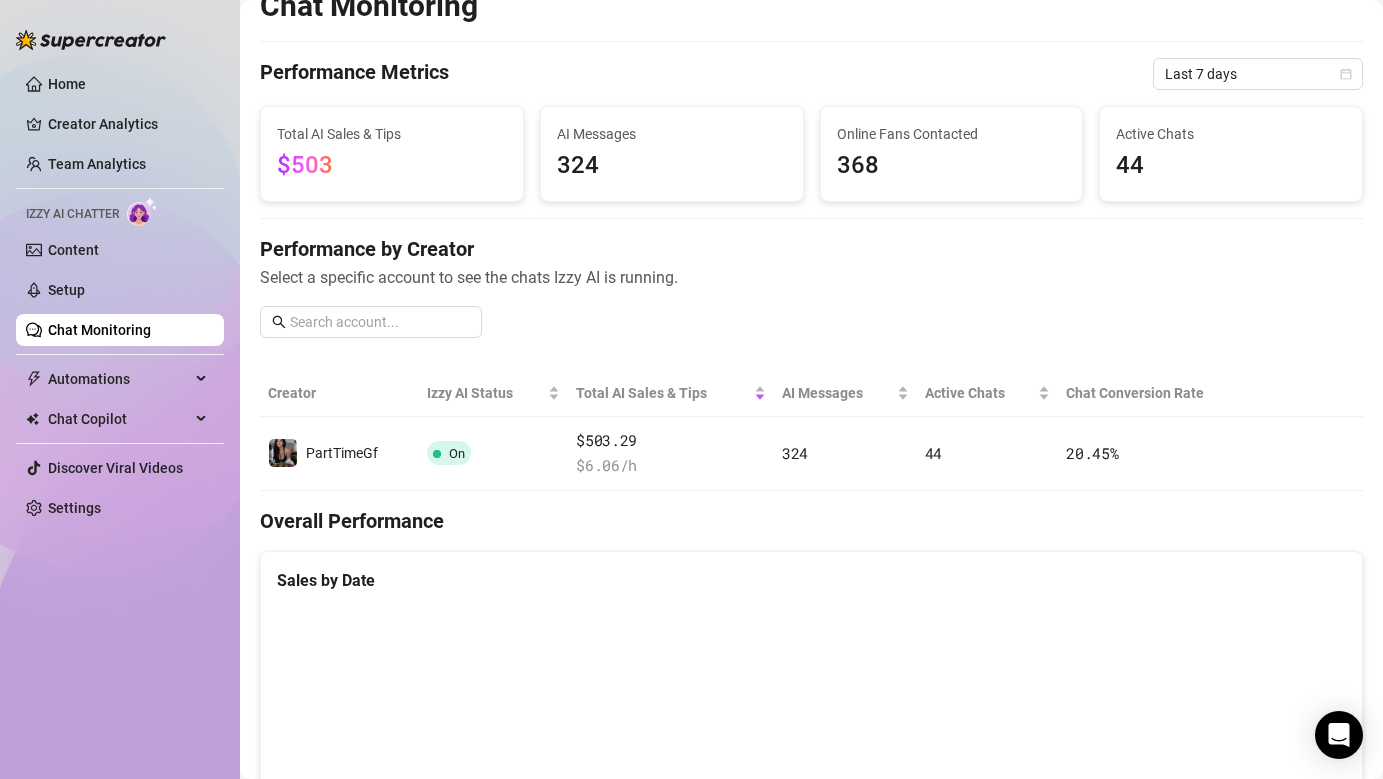 scroll, scrollTop: 0, scrollLeft: 0, axis: both 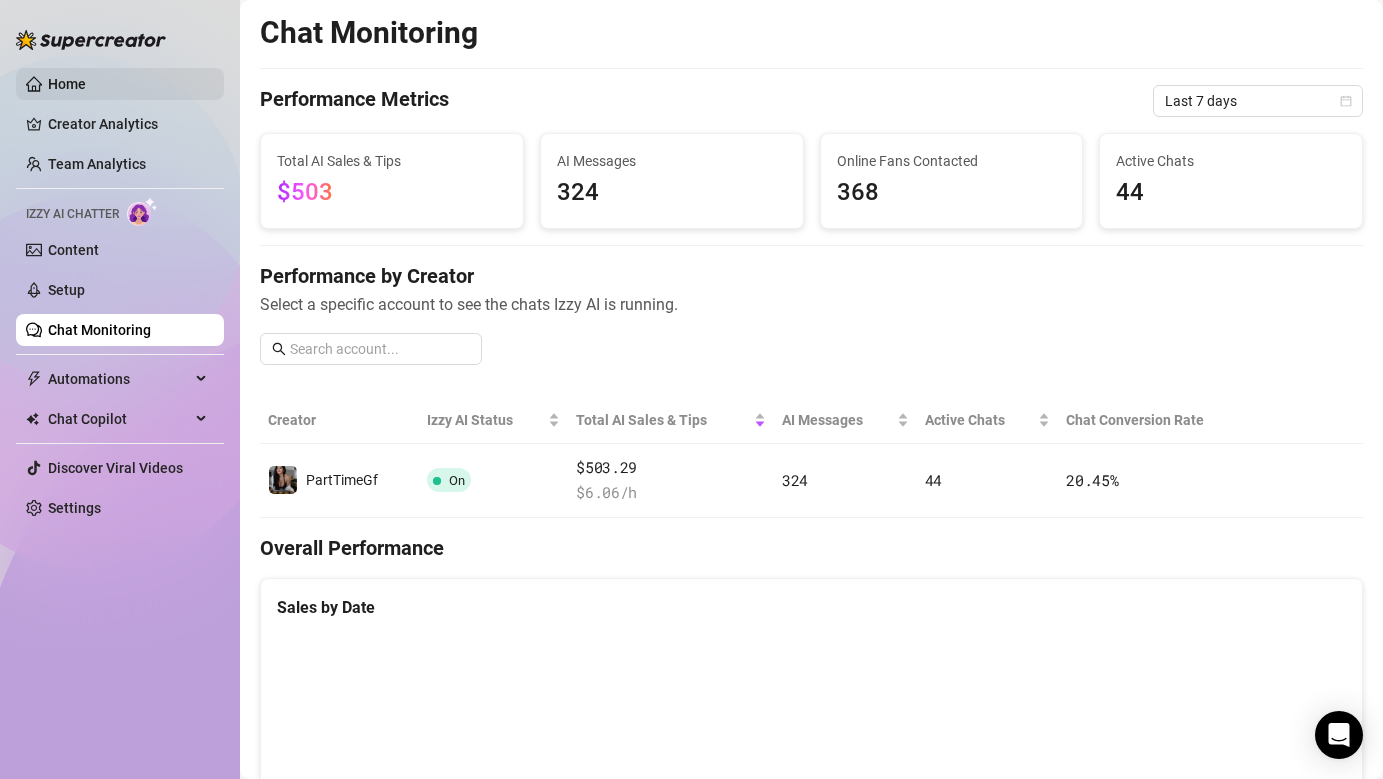click on "Home" at bounding box center (67, 84) 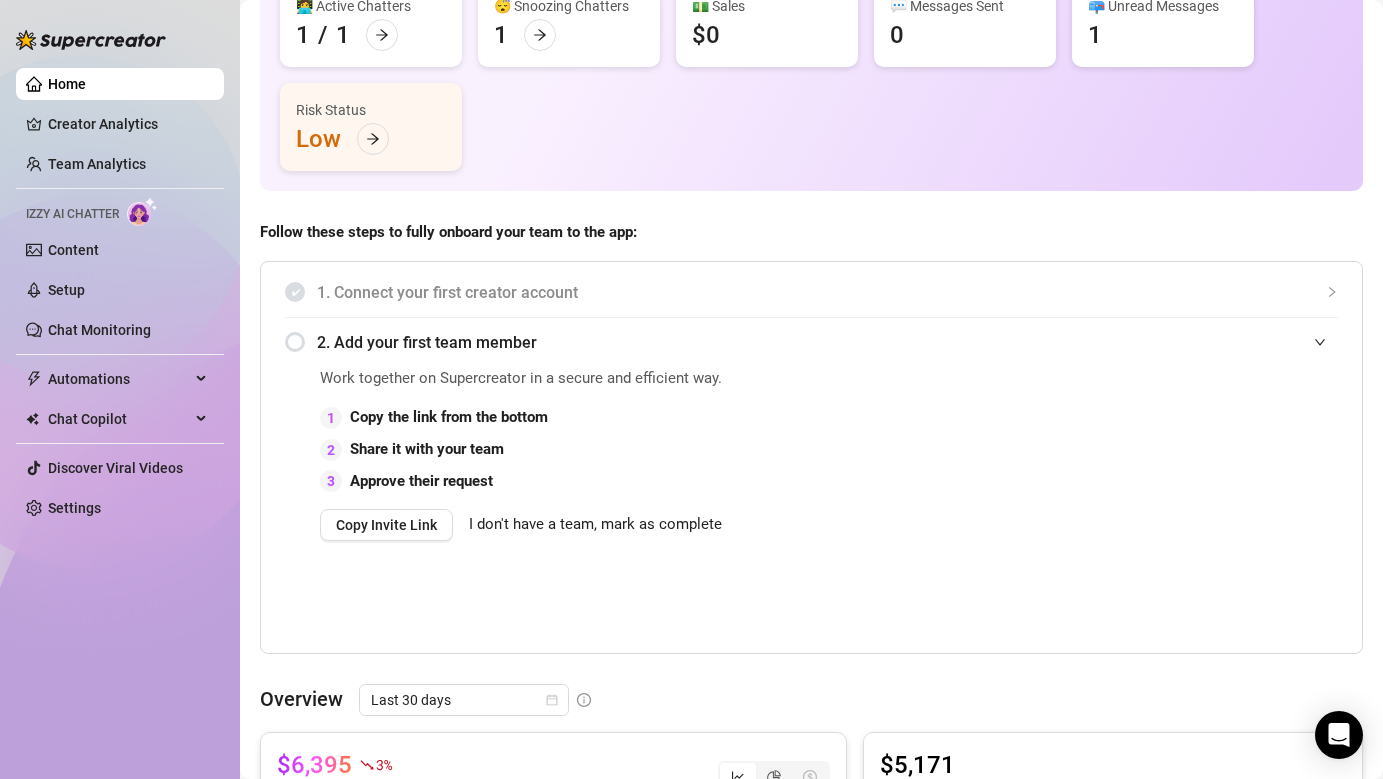 scroll, scrollTop: 0, scrollLeft: 0, axis: both 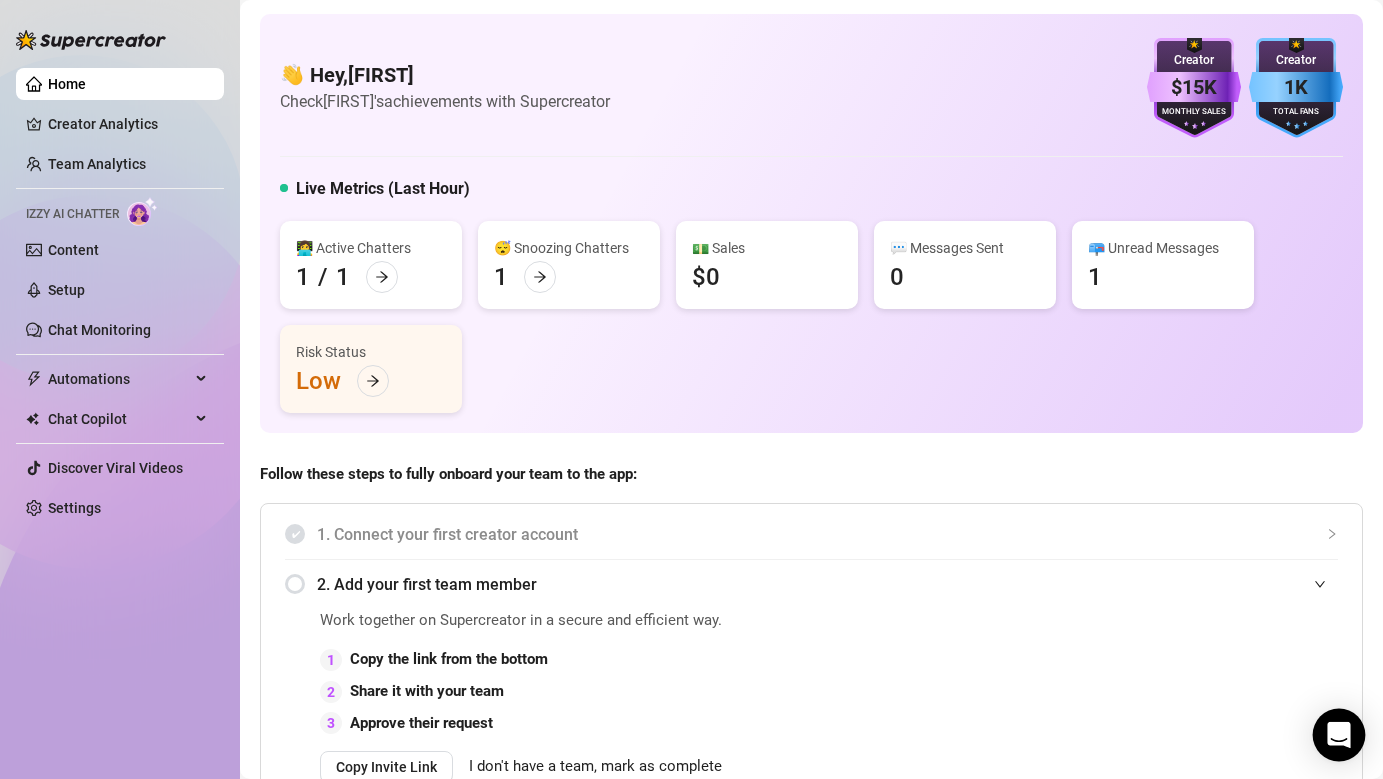 click 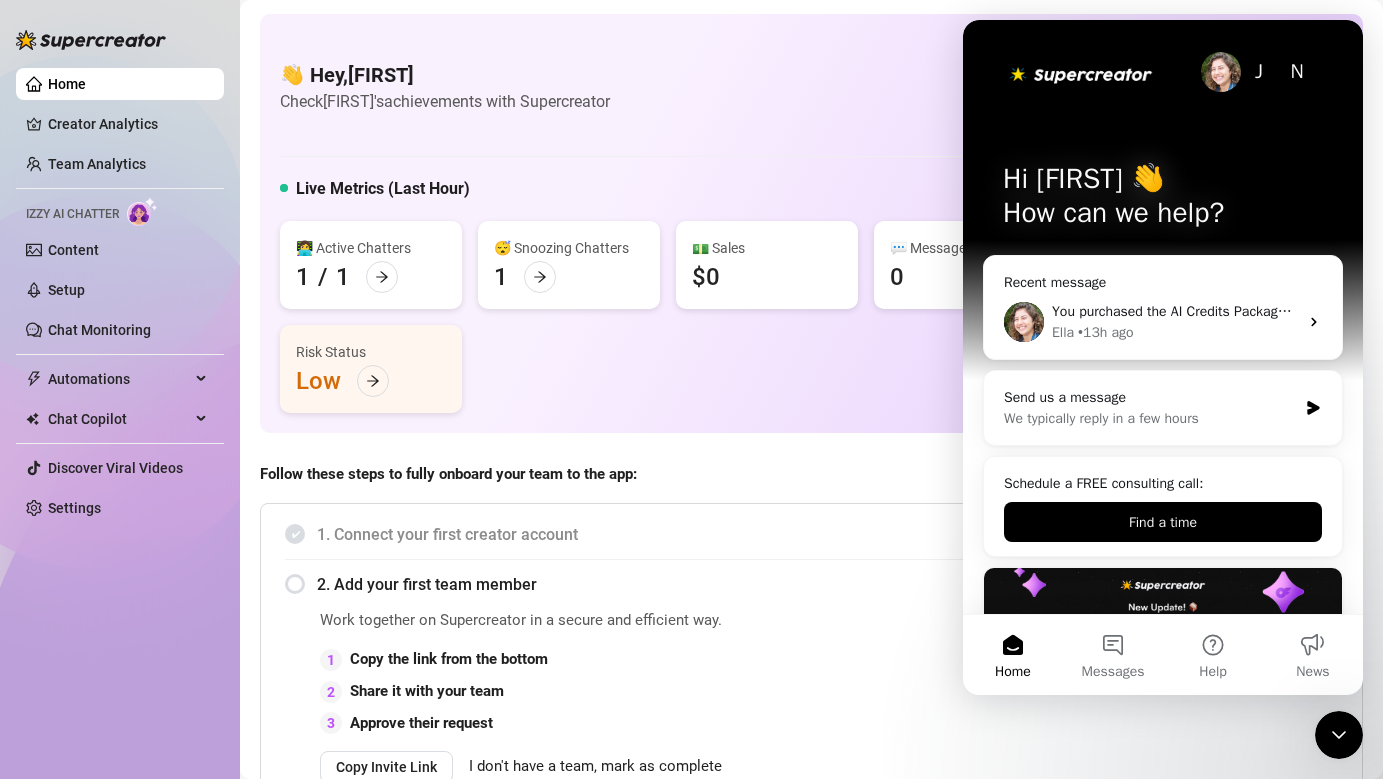 scroll, scrollTop: 0, scrollLeft: 0, axis: both 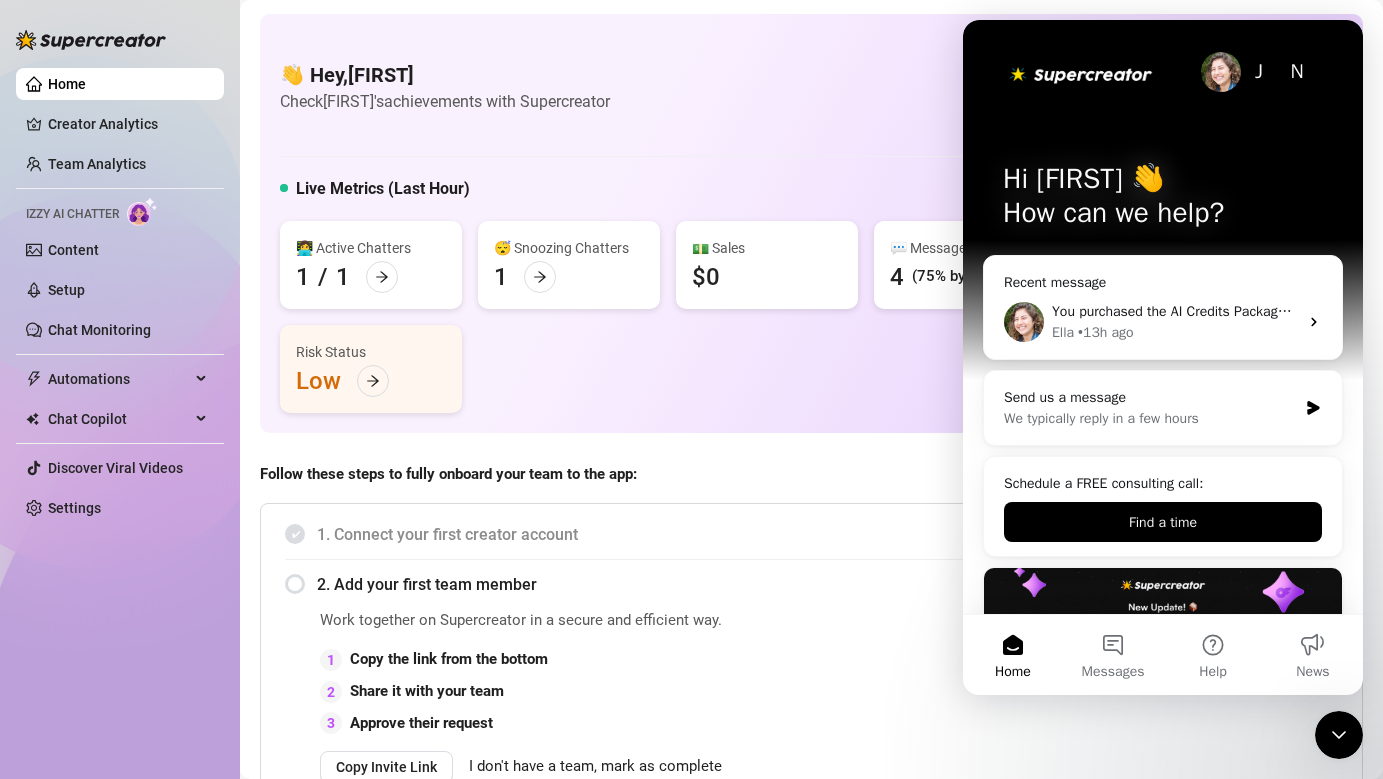 click 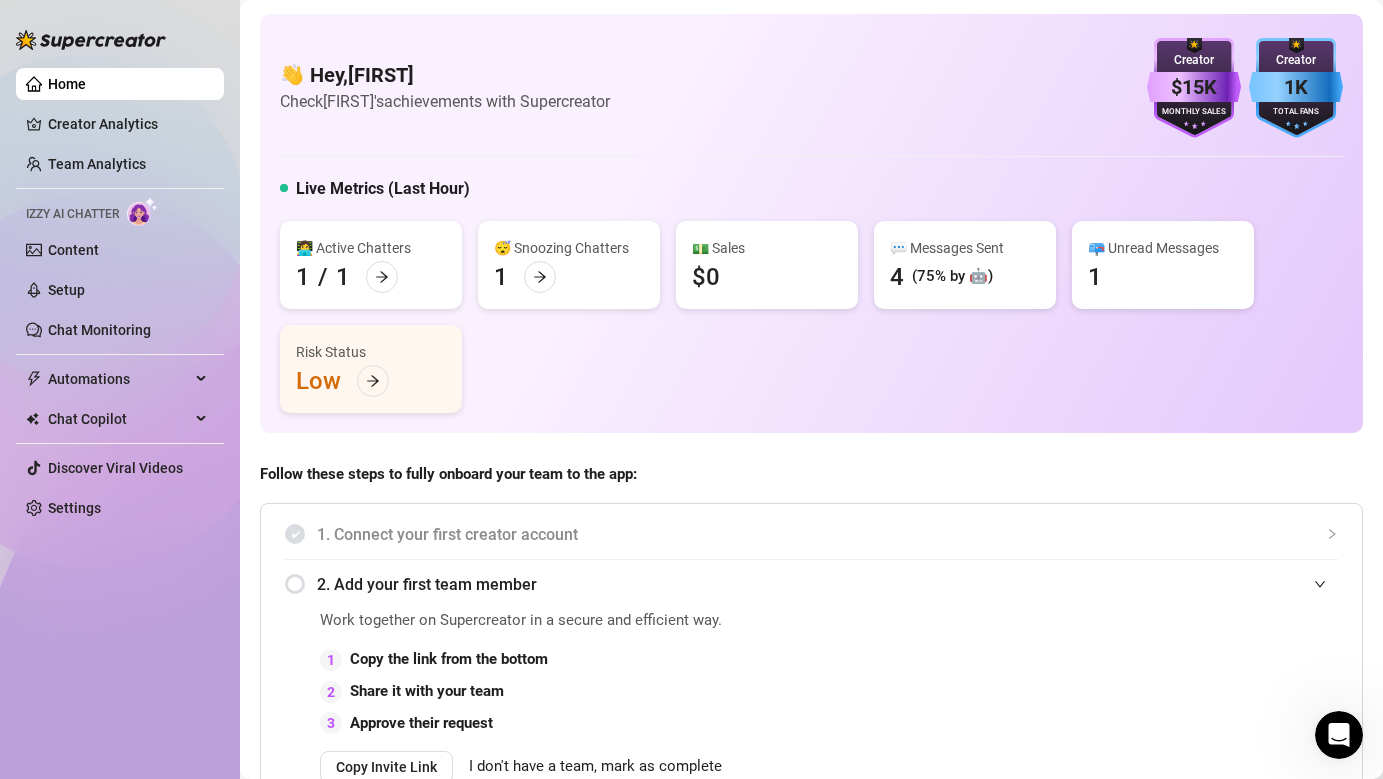 scroll, scrollTop: 0, scrollLeft: 0, axis: both 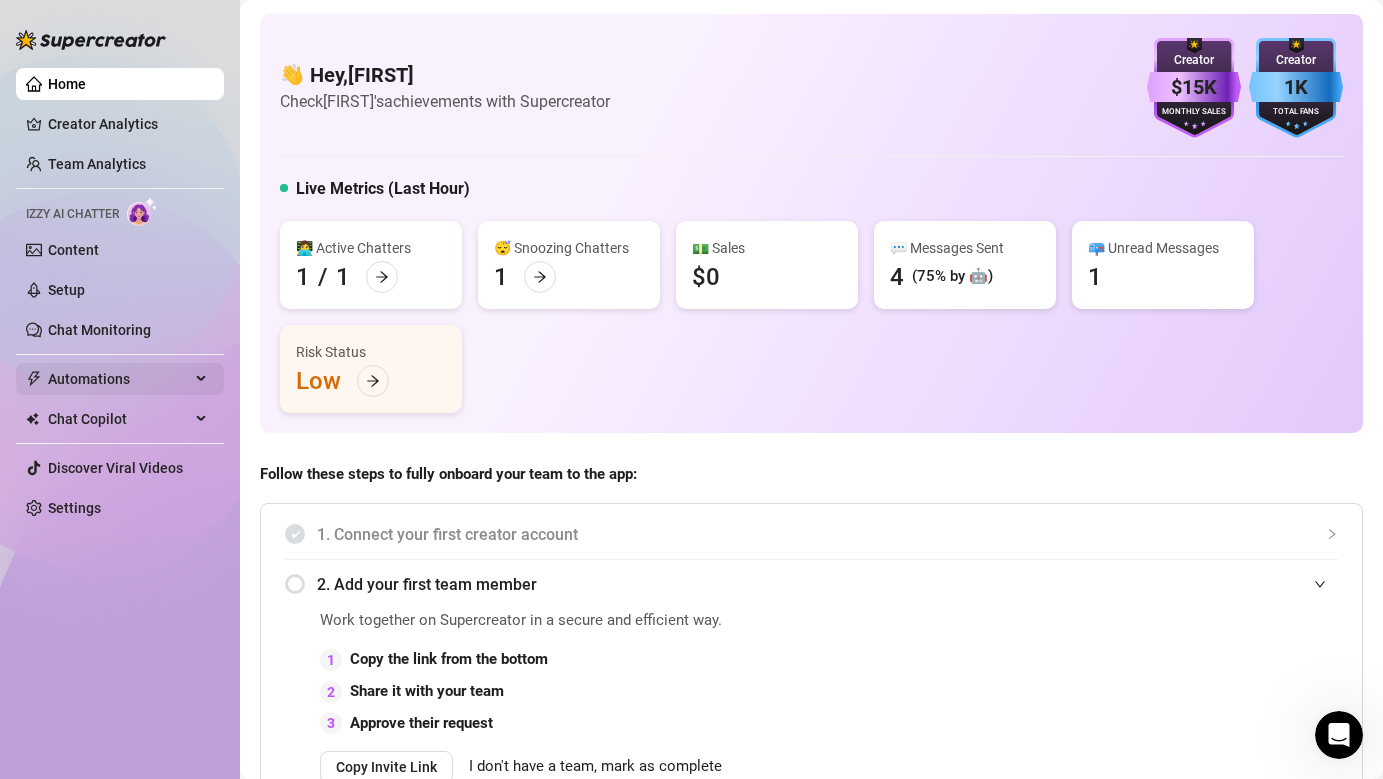 click on "Automations" at bounding box center (119, 379) 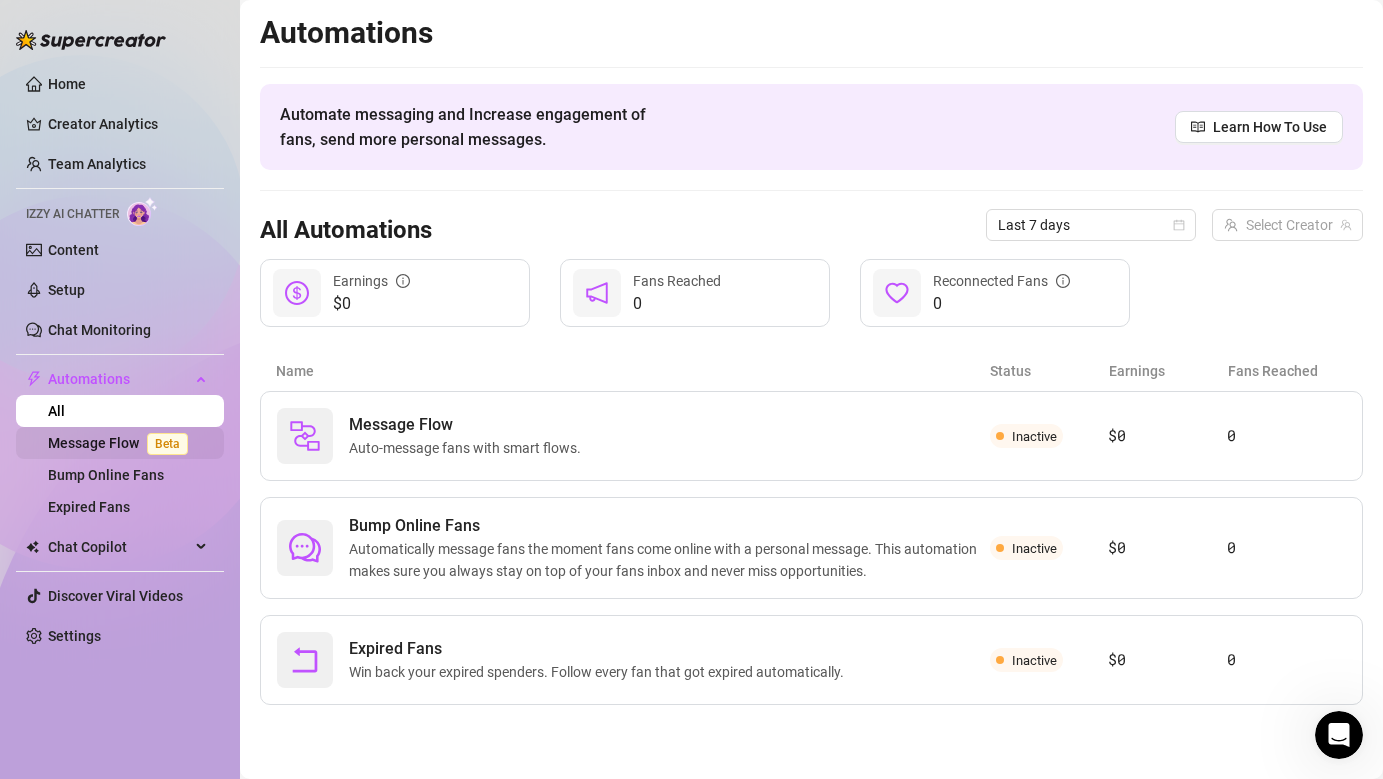 click on "Message Flow Beta" at bounding box center [122, 443] 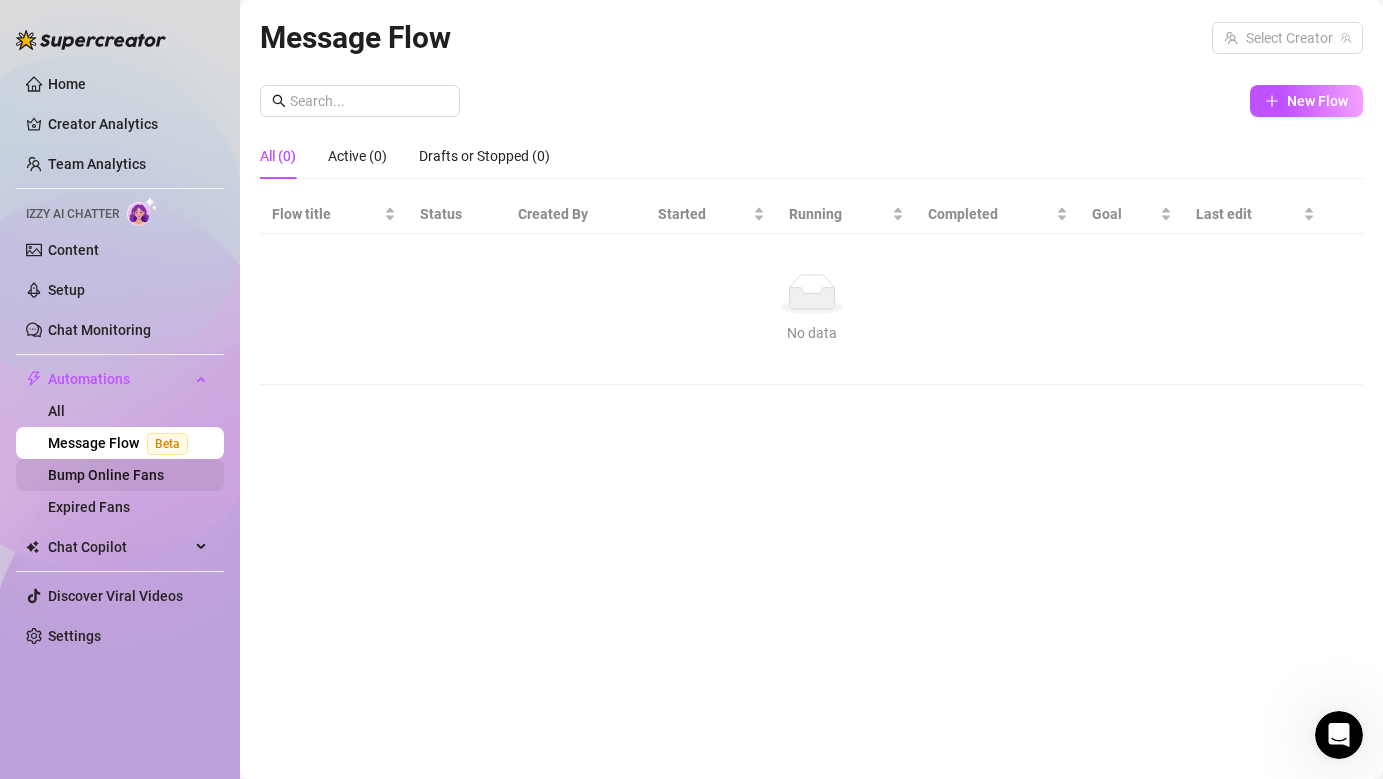 click on "Bump Online Fans" at bounding box center [106, 475] 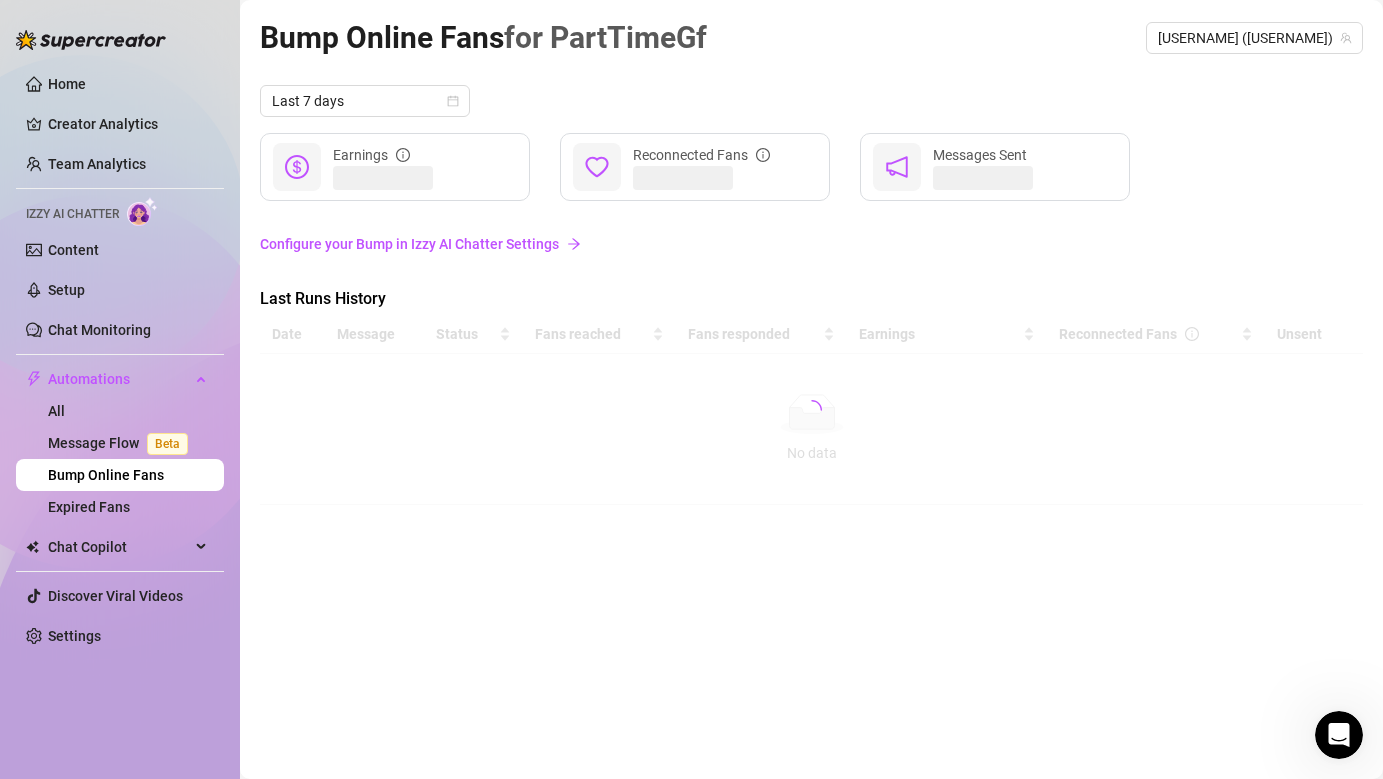 click on "Configure your Bump in Izzy AI Chatter Settings" at bounding box center [811, 244] 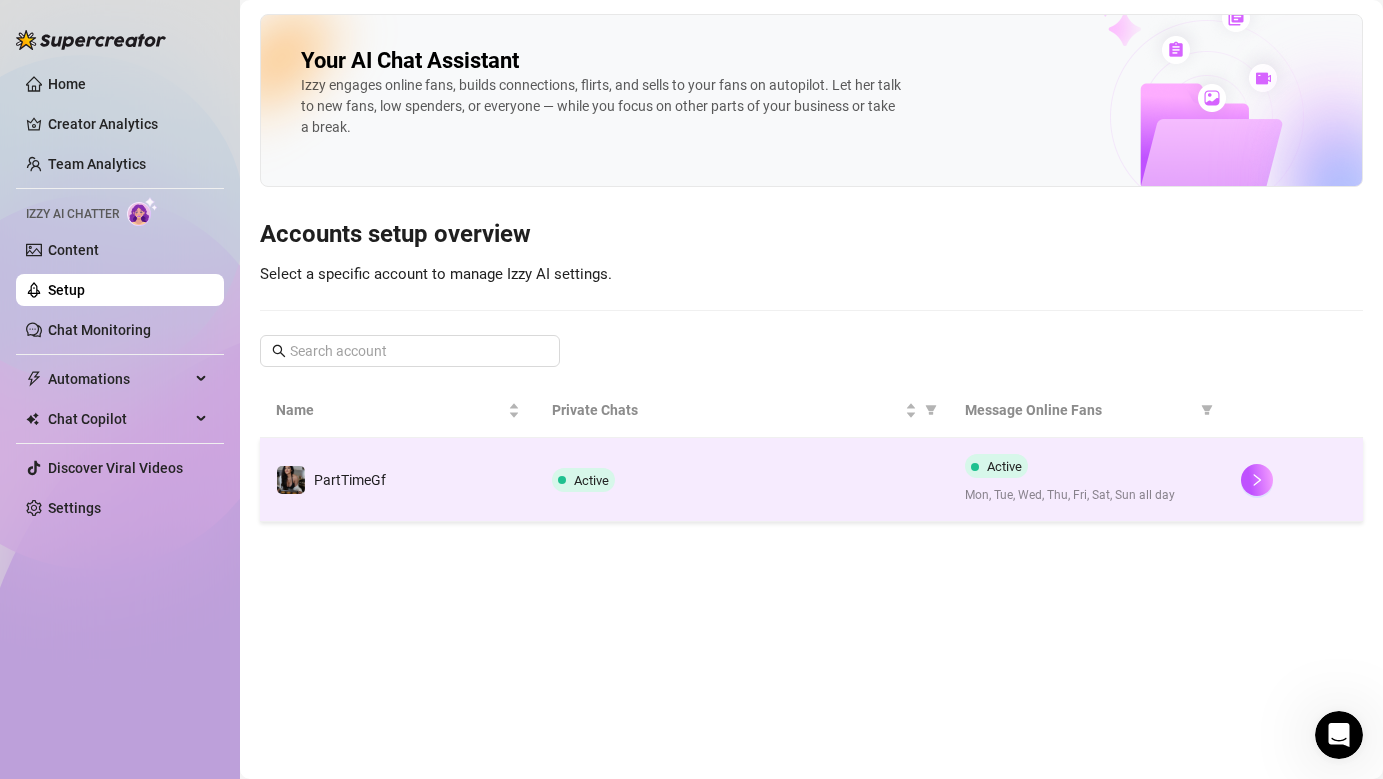 click on "Active" at bounding box center (743, 480) 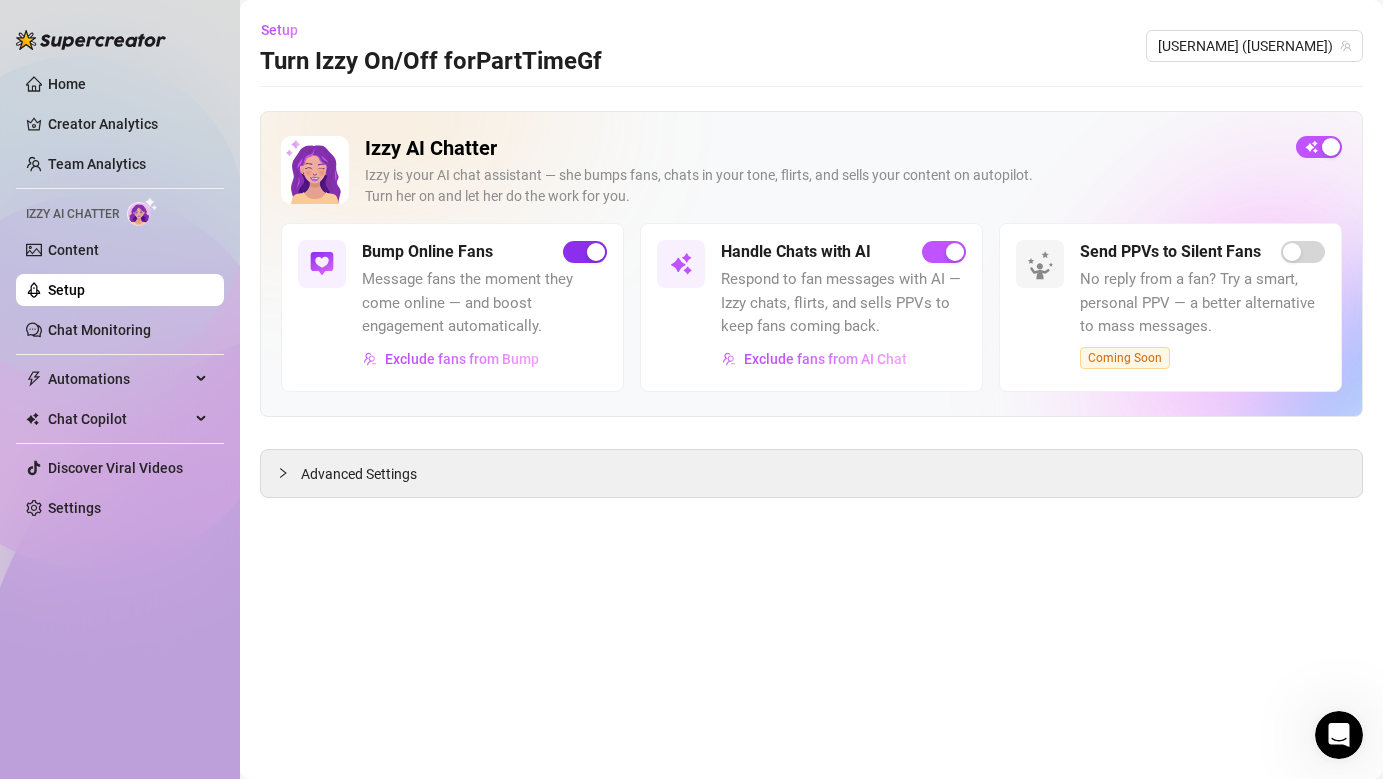 click at bounding box center (596, 252) 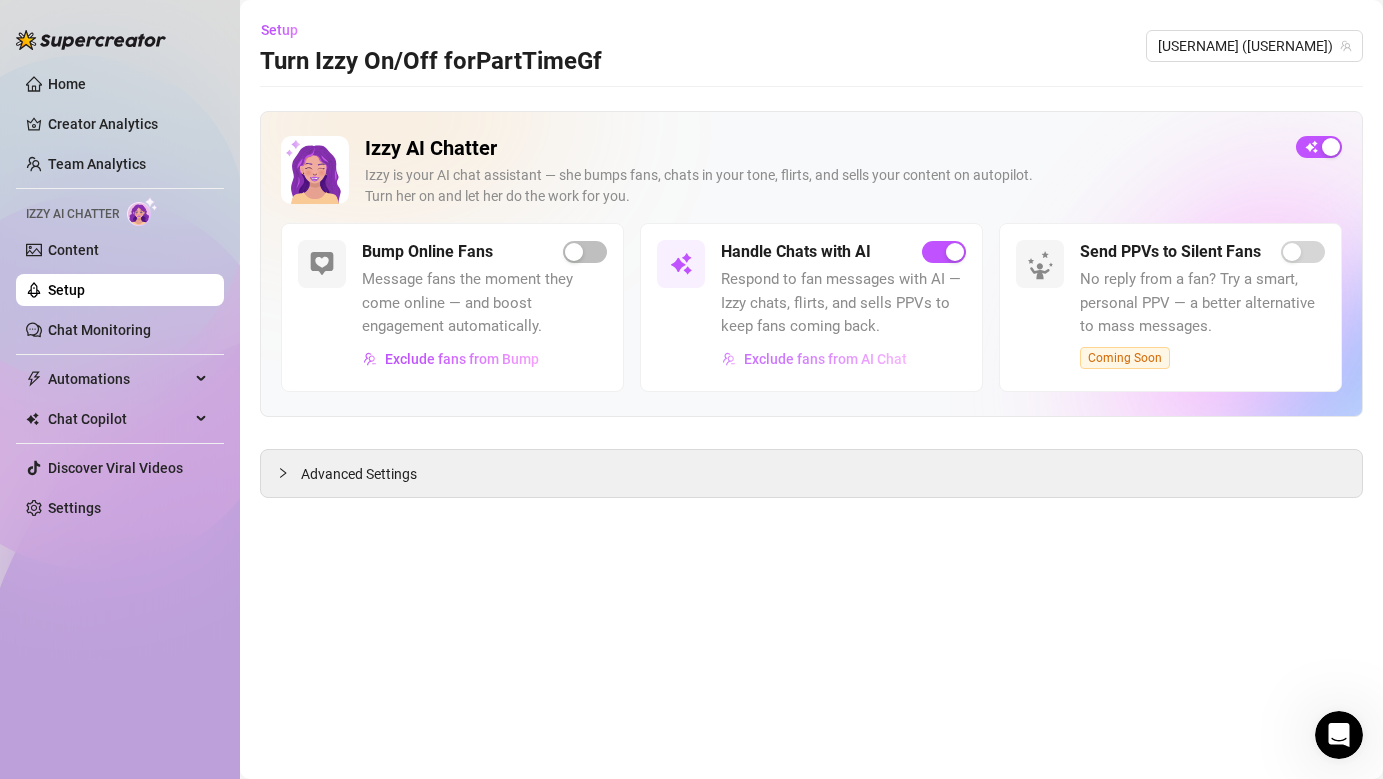 click on "Exclude fans from AI Chat" at bounding box center (825, 359) 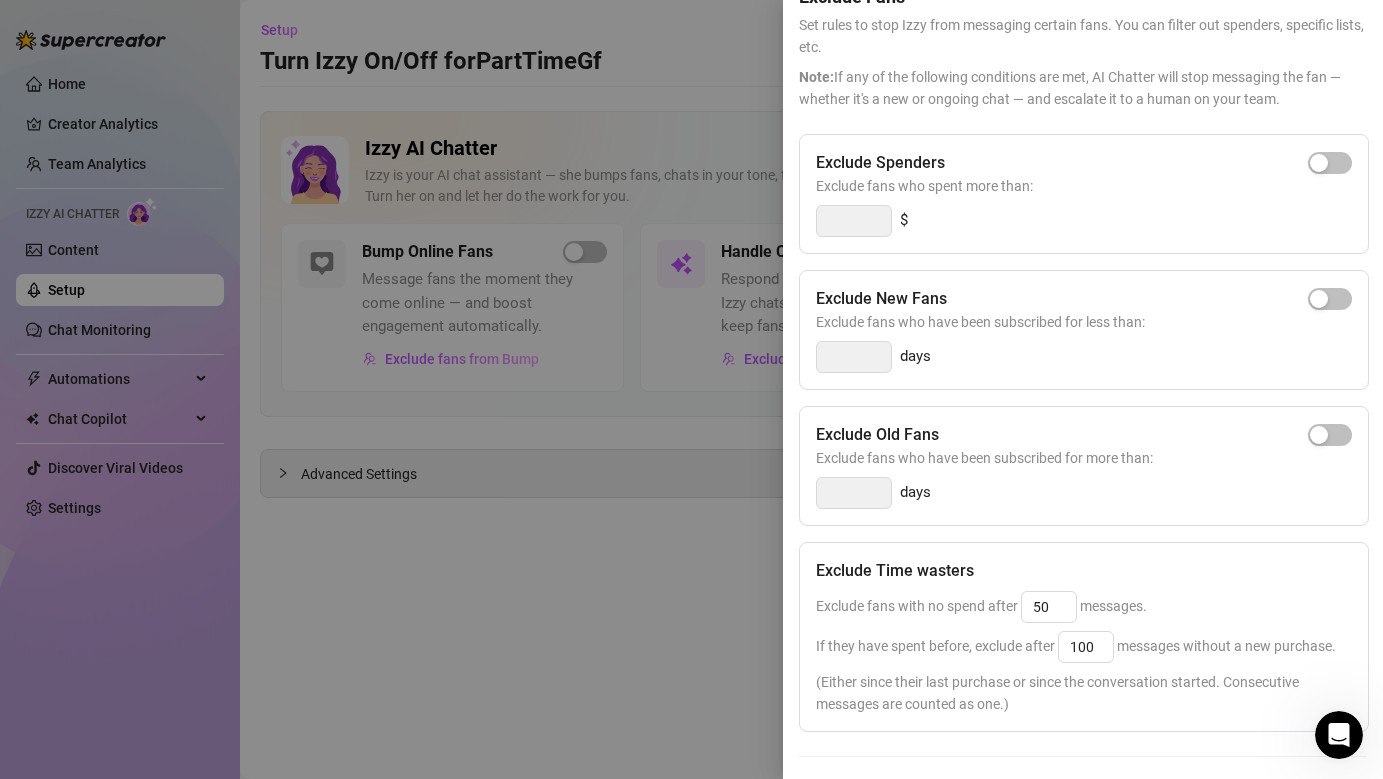 scroll, scrollTop: 250, scrollLeft: 0, axis: vertical 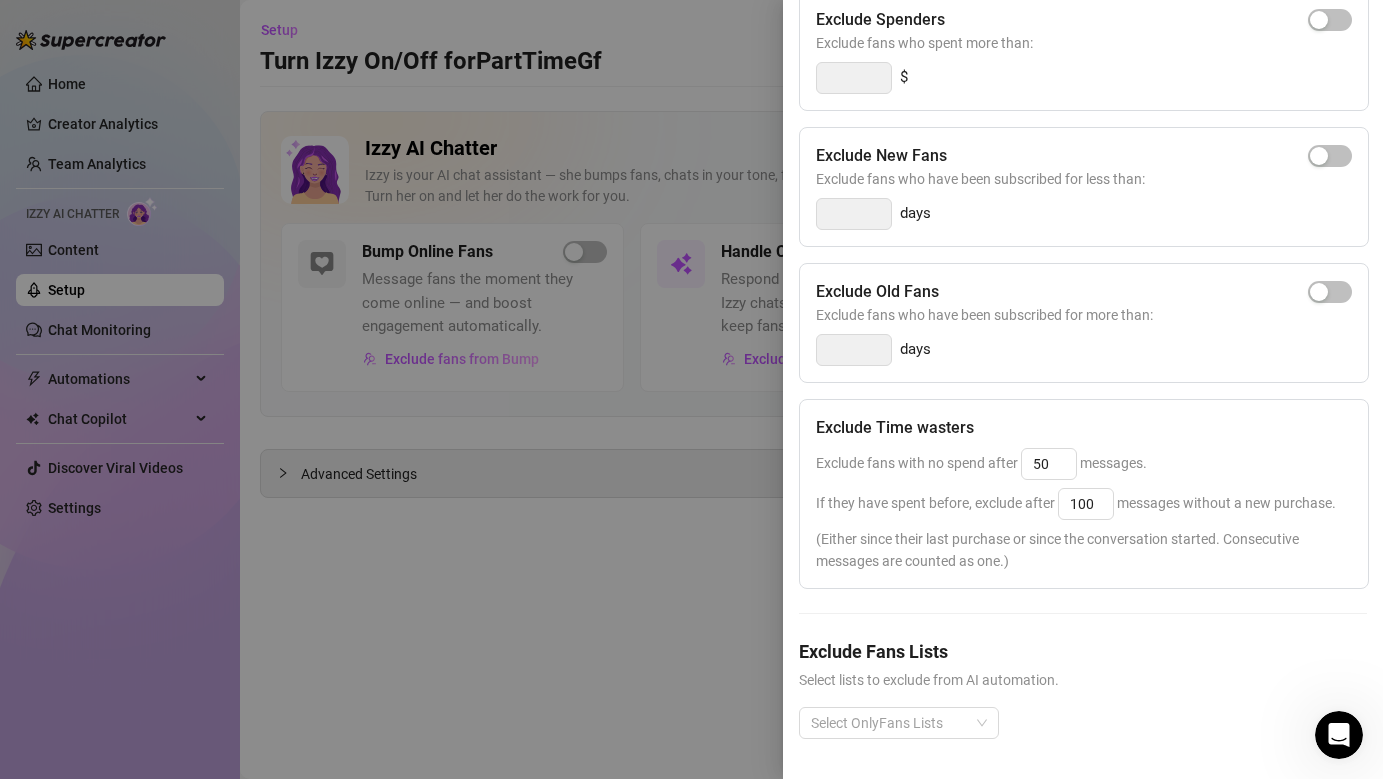 click at bounding box center [691, 389] 